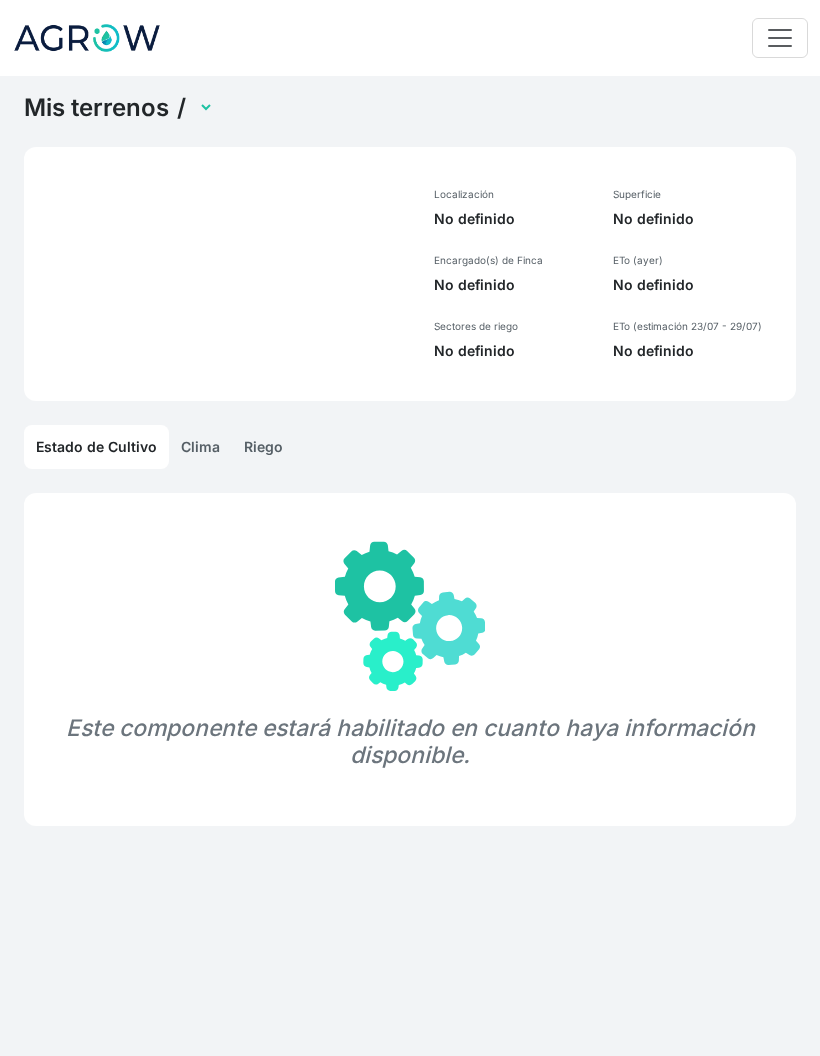 scroll, scrollTop: 0, scrollLeft: 0, axis: both 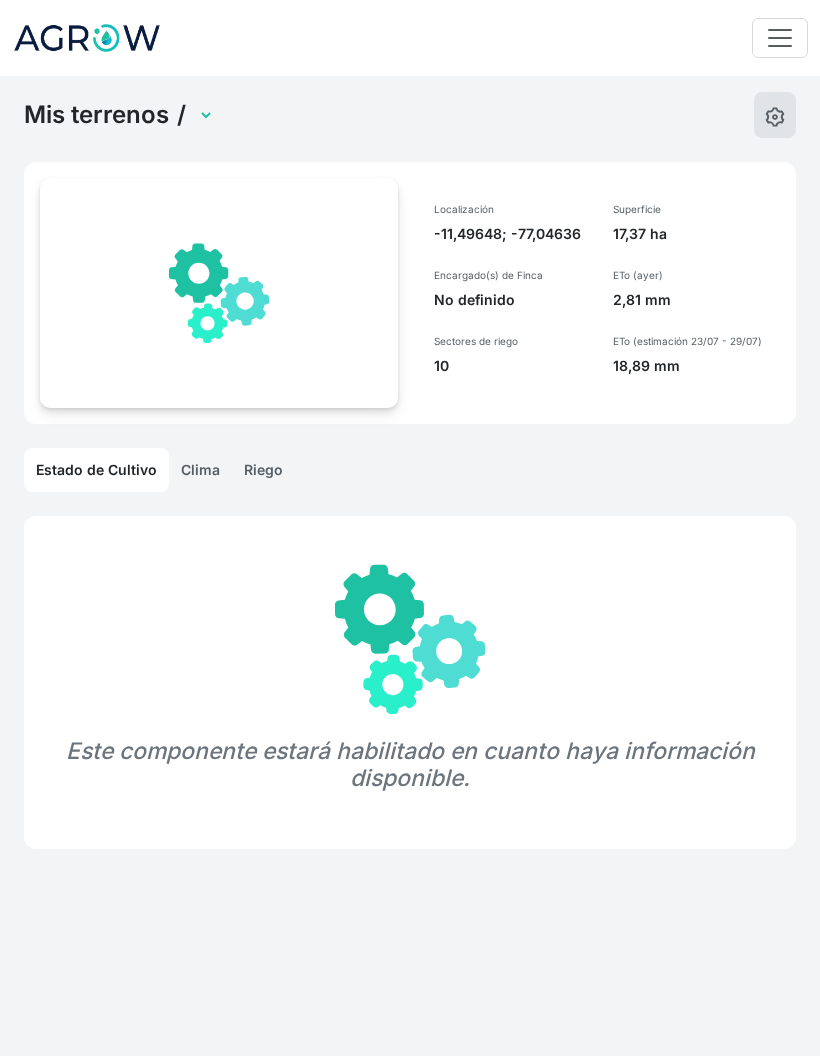 click 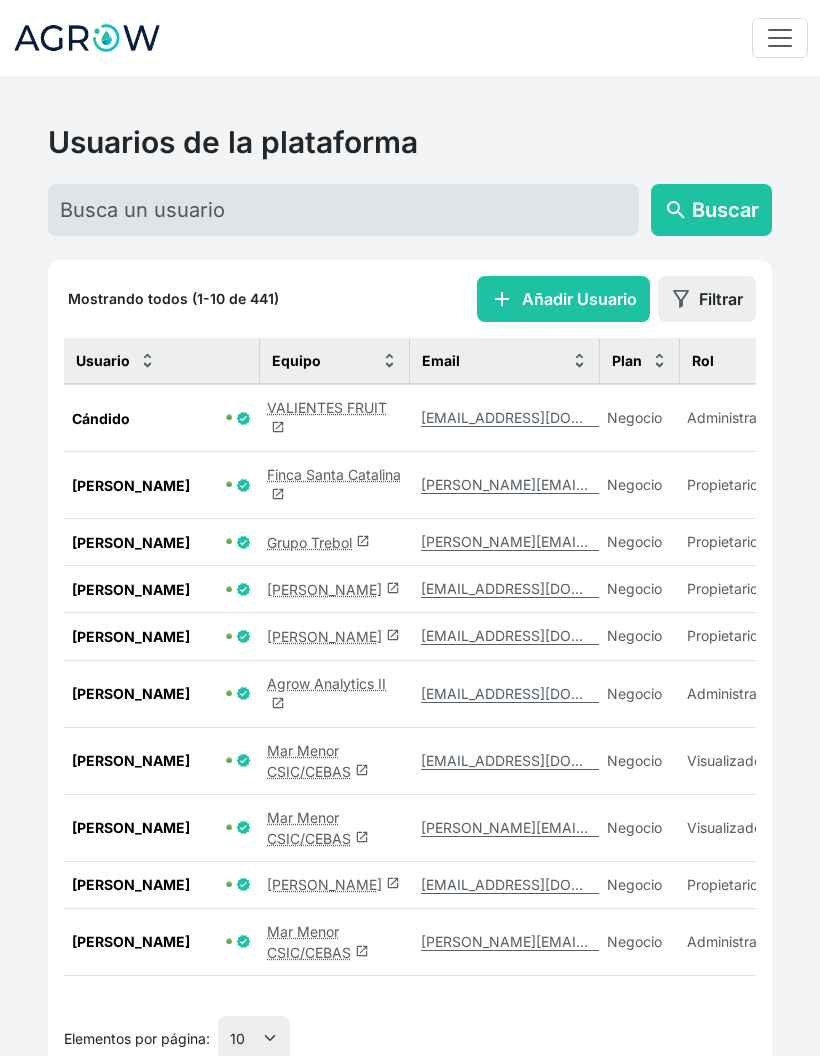 click on "Grupo Trebol  launch" 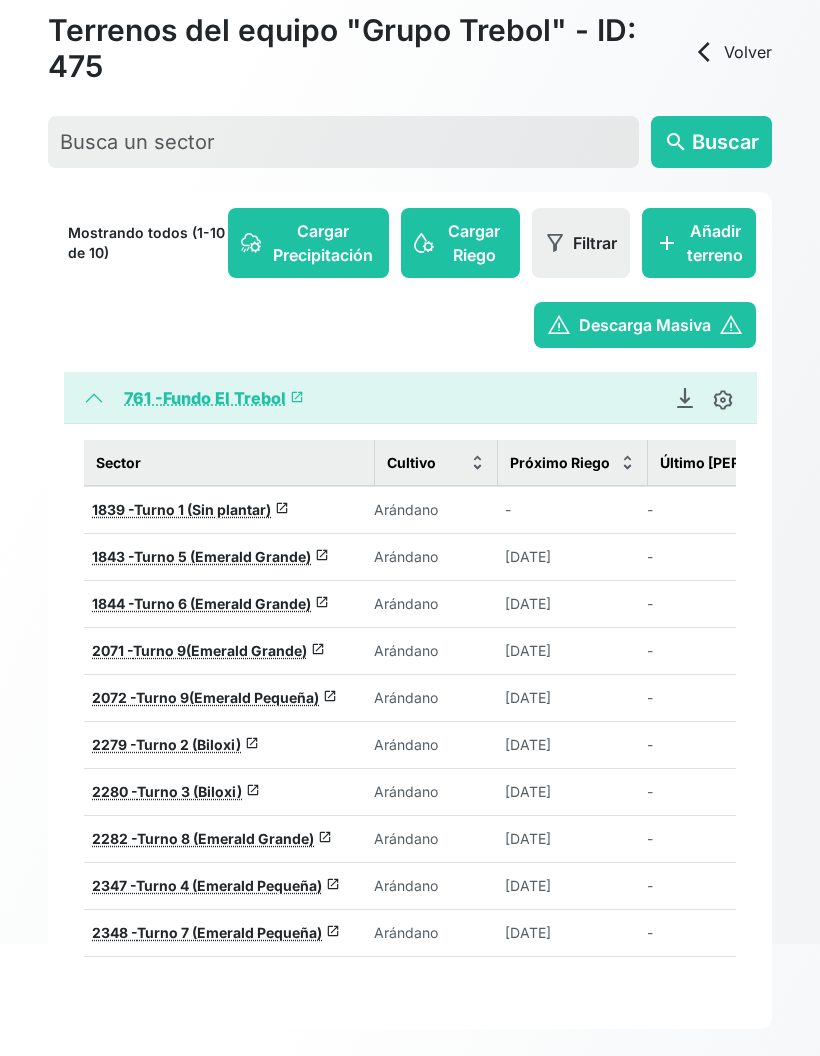 scroll, scrollTop: 123, scrollLeft: 0, axis: vertical 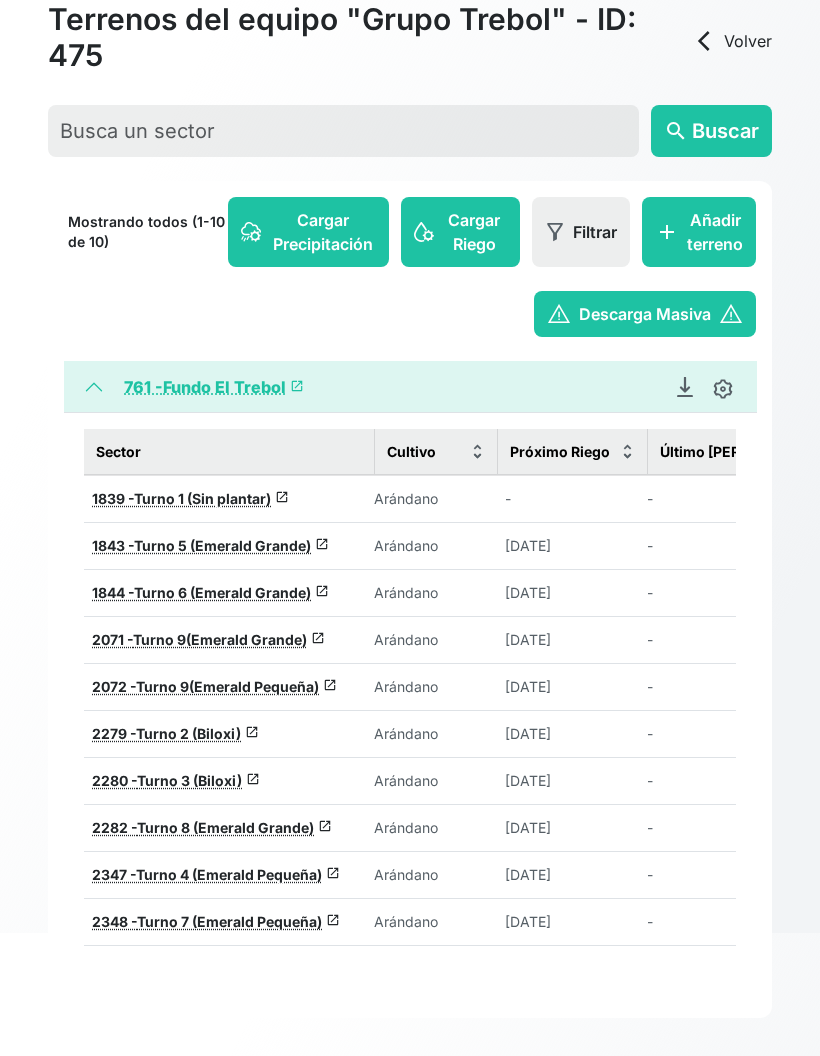 click on "761 -   Fundo El Trebol   launch" at bounding box center (214, 387) 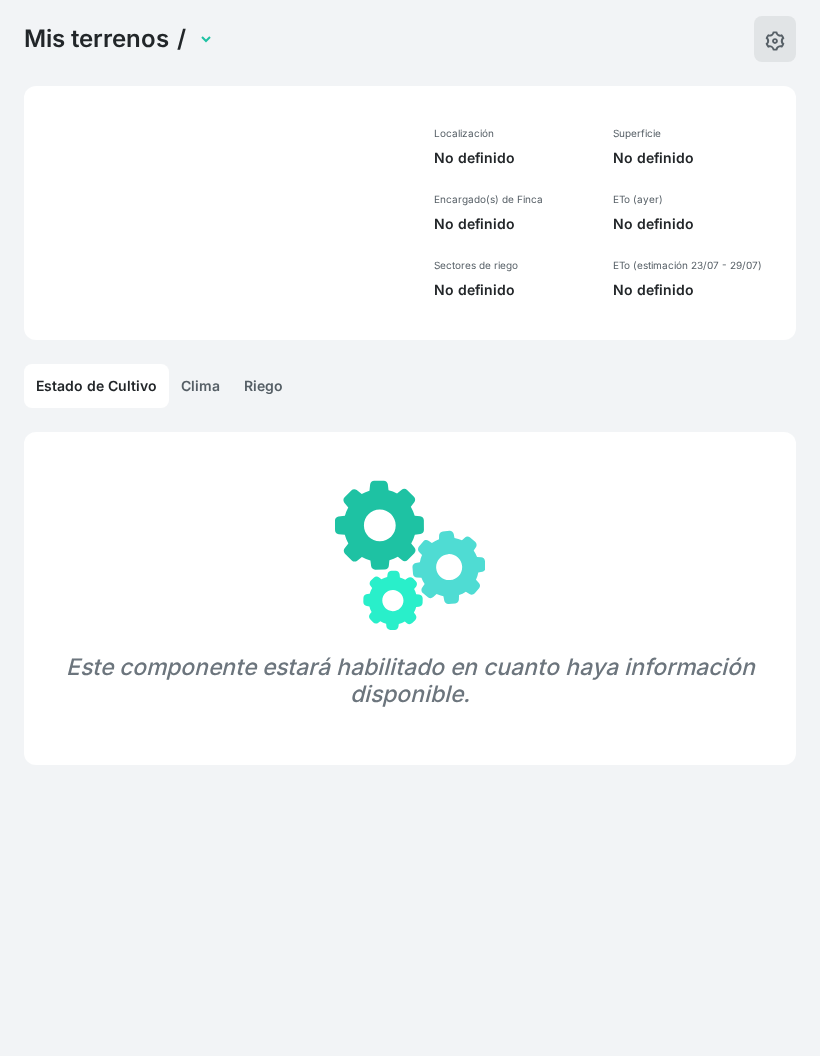 select on "761" 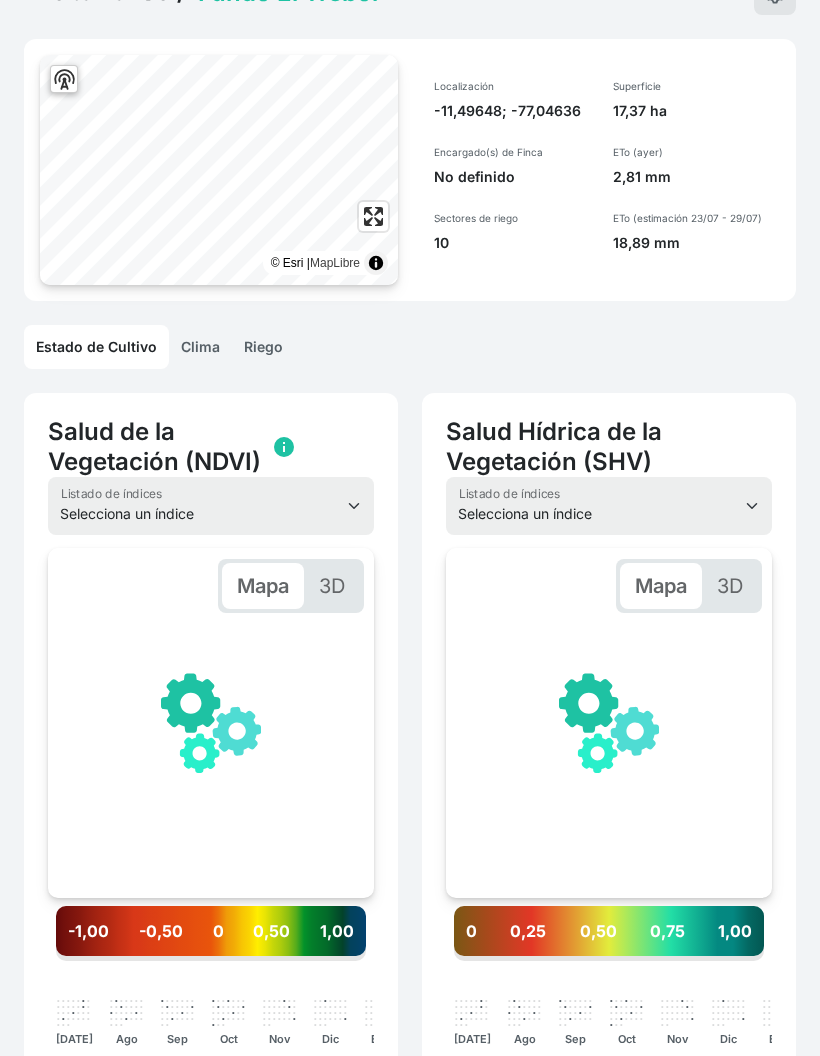 scroll, scrollTop: 0, scrollLeft: 301, axis: horizontal 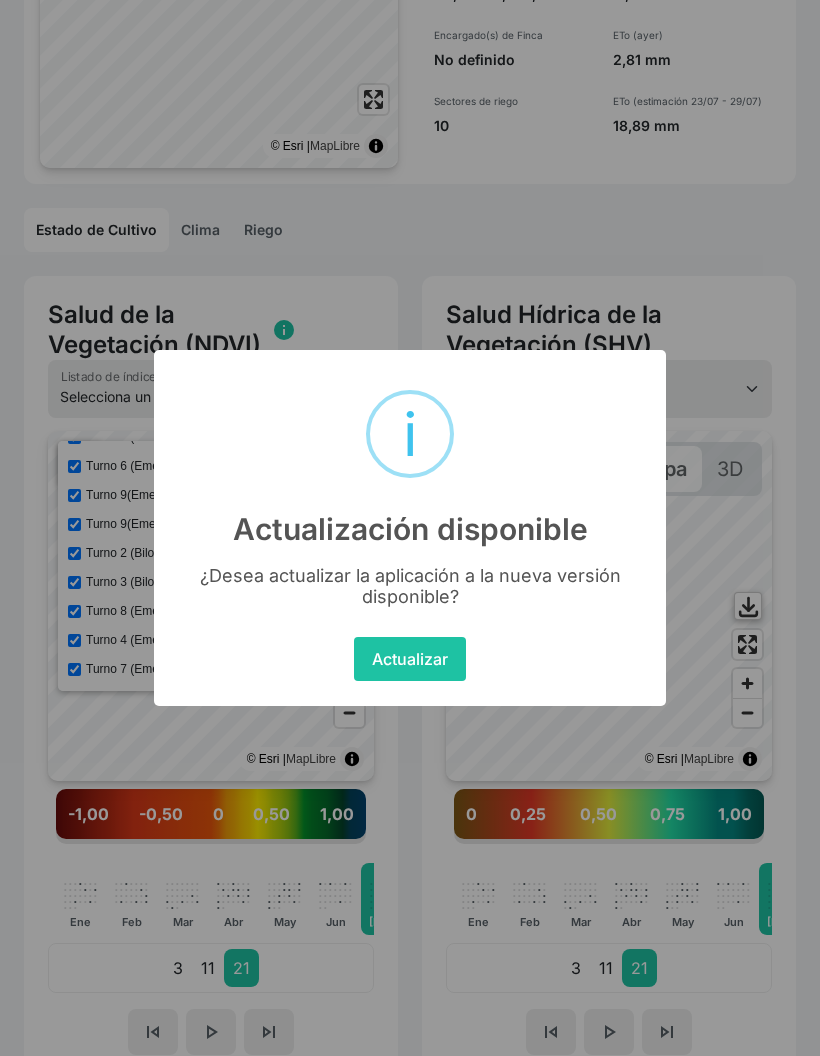 click on "Actualizar" at bounding box center (409, 659) 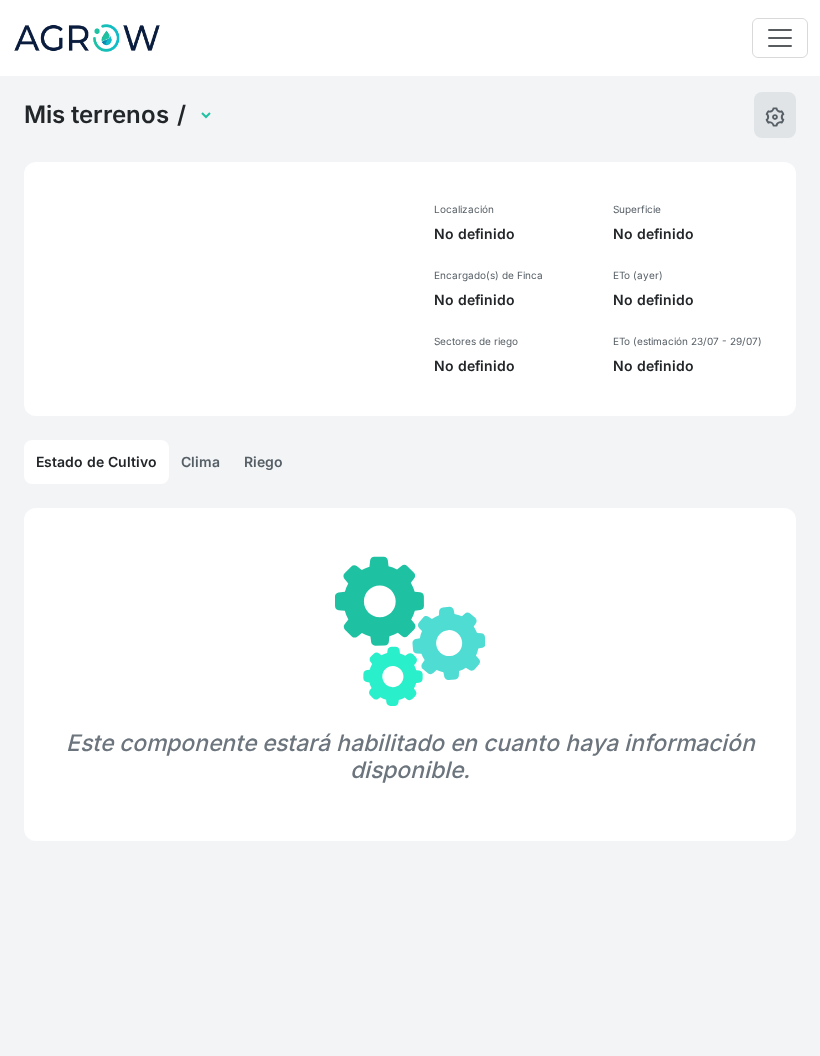 scroll, scrollTop: 0, scrollLeft: 0, axis: both 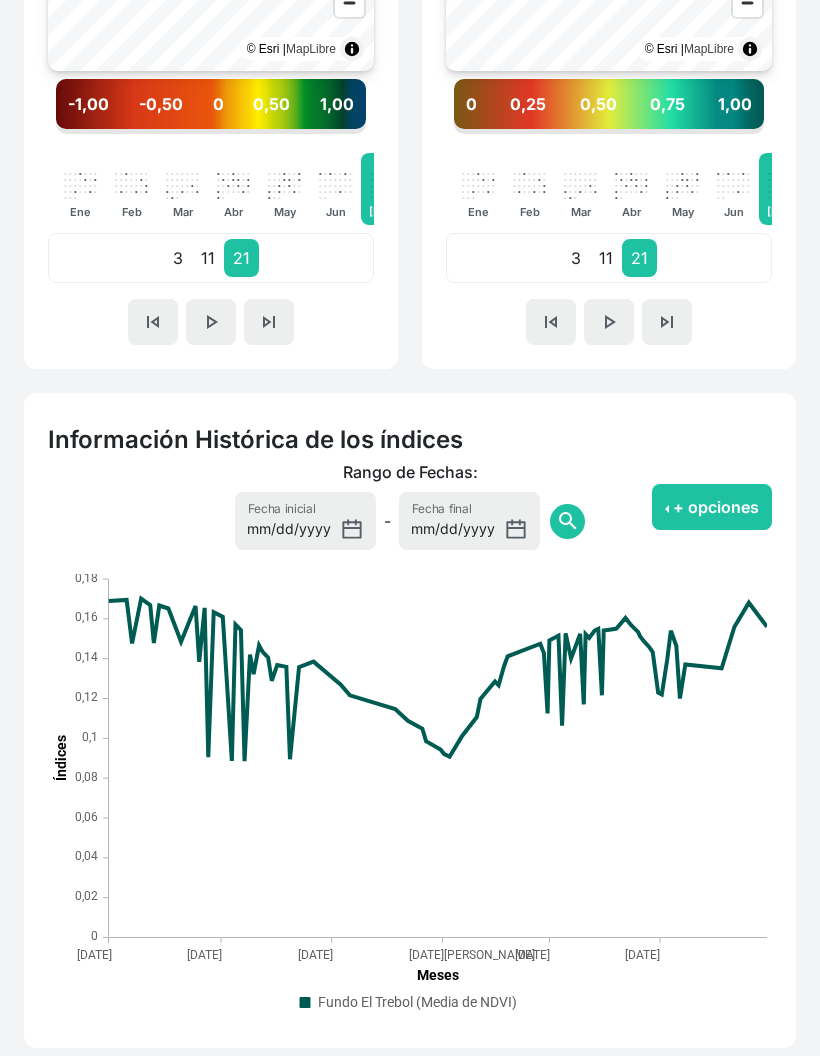 click on "+ opciones" at bounding box center [712, 508] 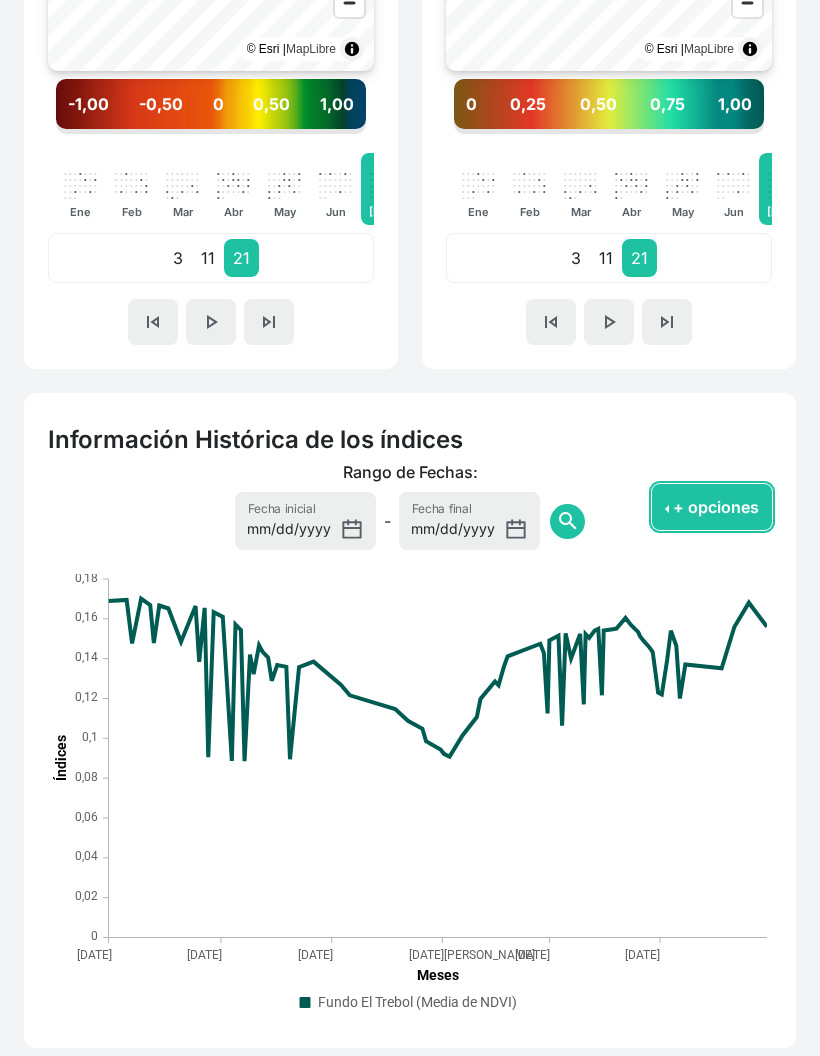 scroll, scrollTop: 950, scrollLeft: 0, axis: vertical 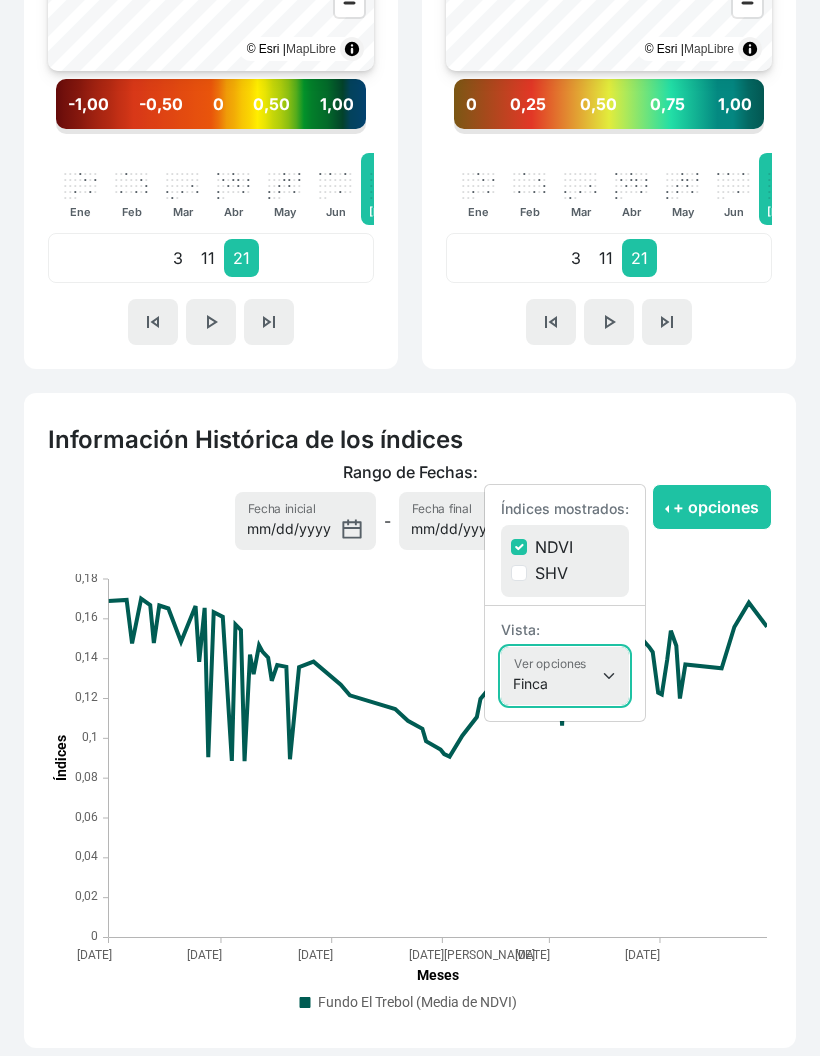 click on "Finca   Sectores   Finca + Sectores" at bounding box center (565, 676) 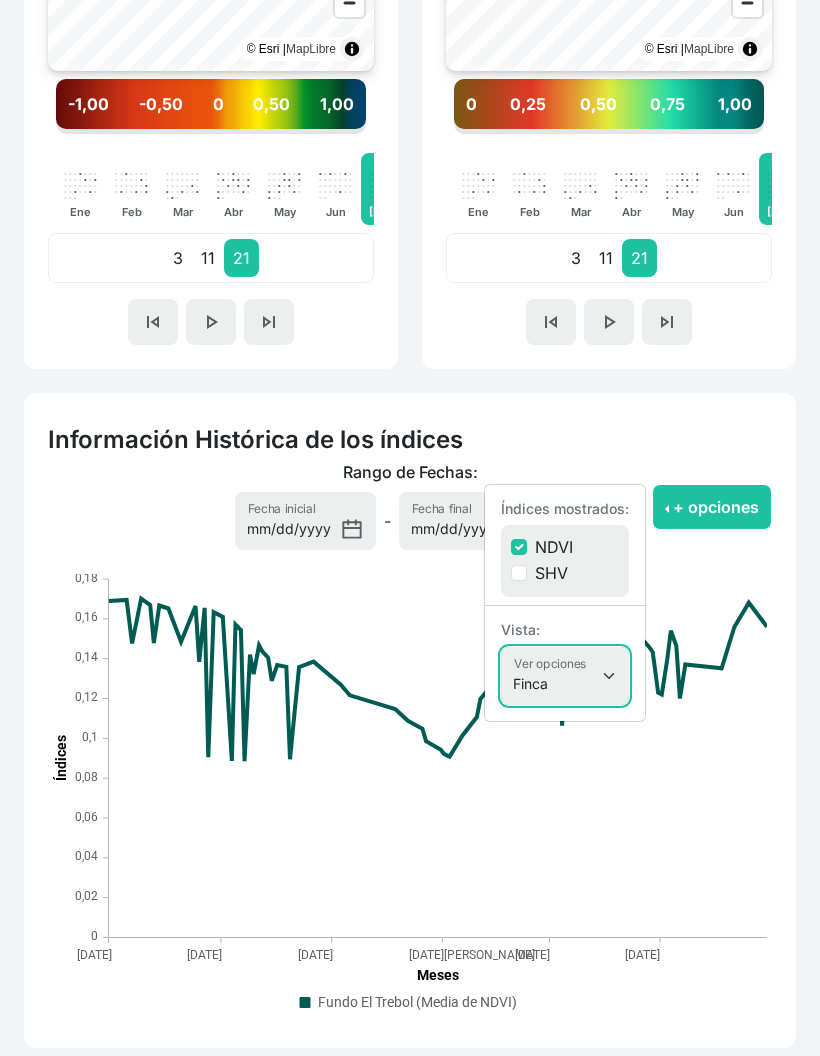 select on "terrain" 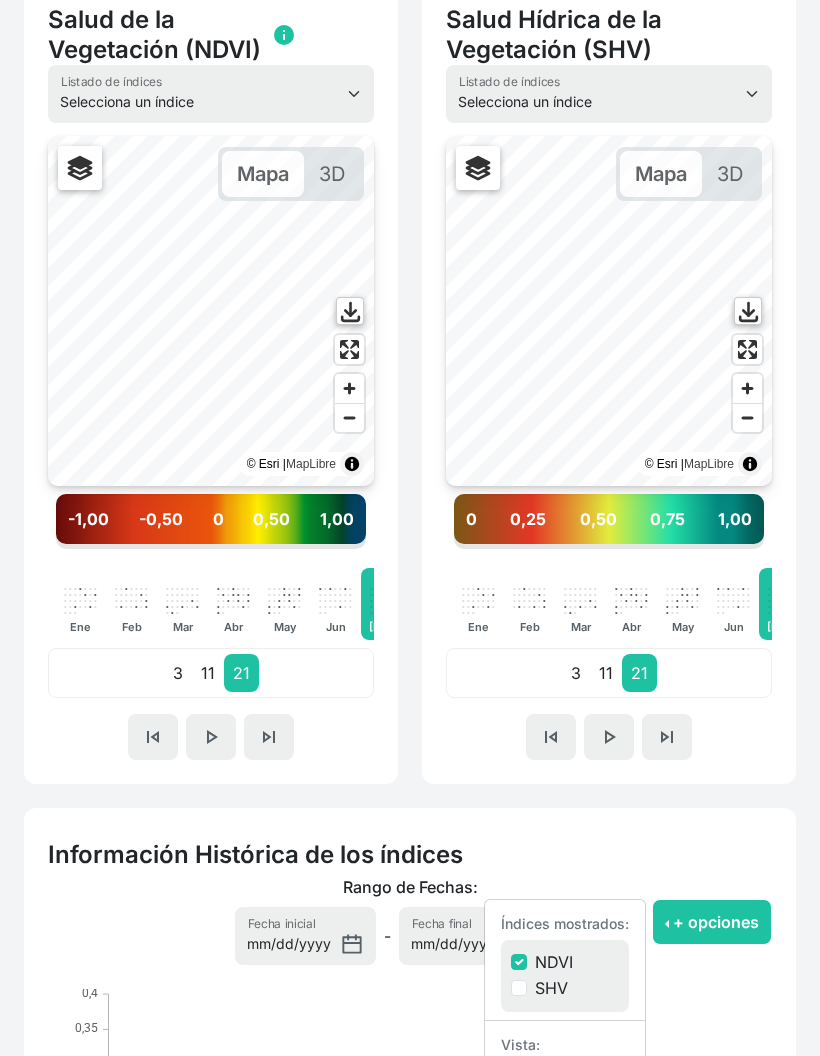 scroll, scrollTop: 950, scrollLeft: 0, axis: vertical 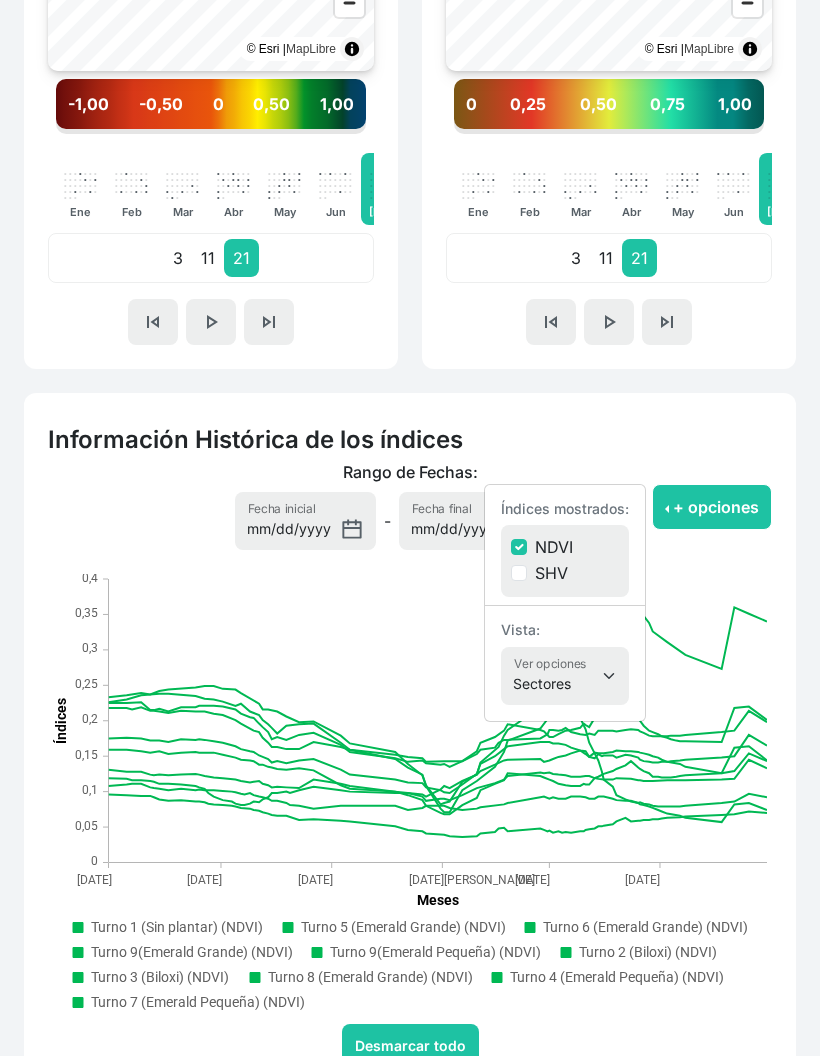click on "Información Histórica de los índices" at bounding box center (410, 440) 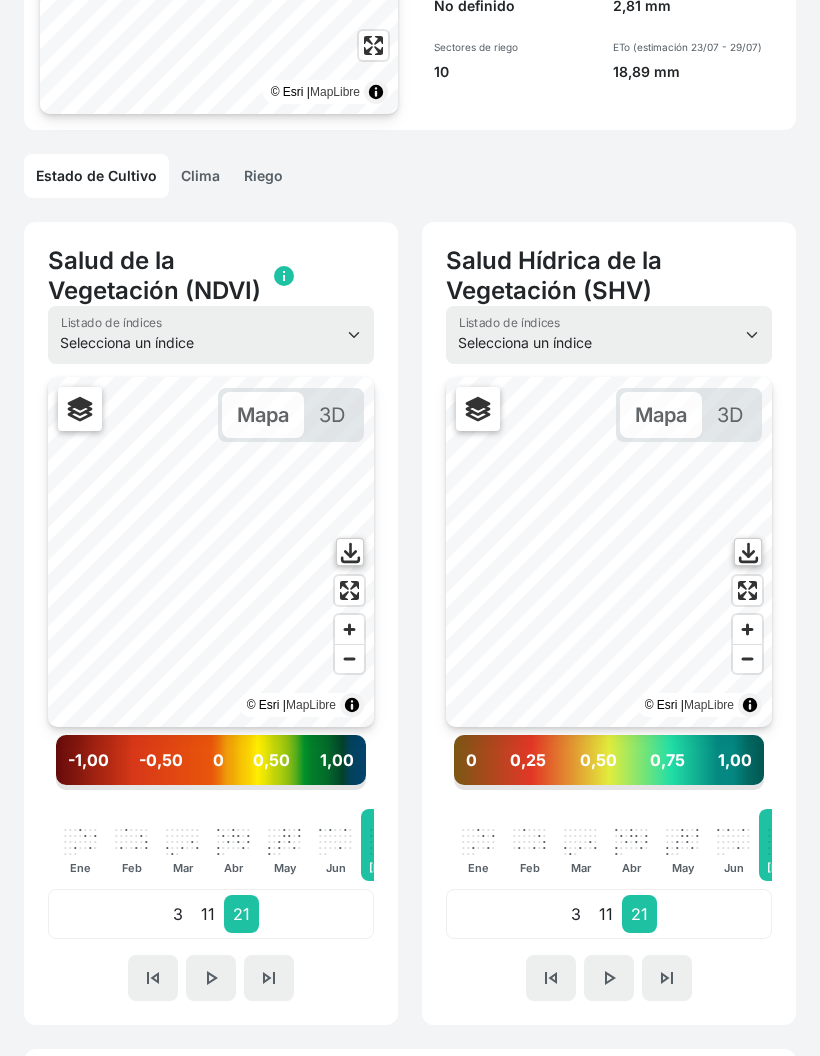 scroll, scrollTop: 291, scrollLeft: 0, axis: vertical 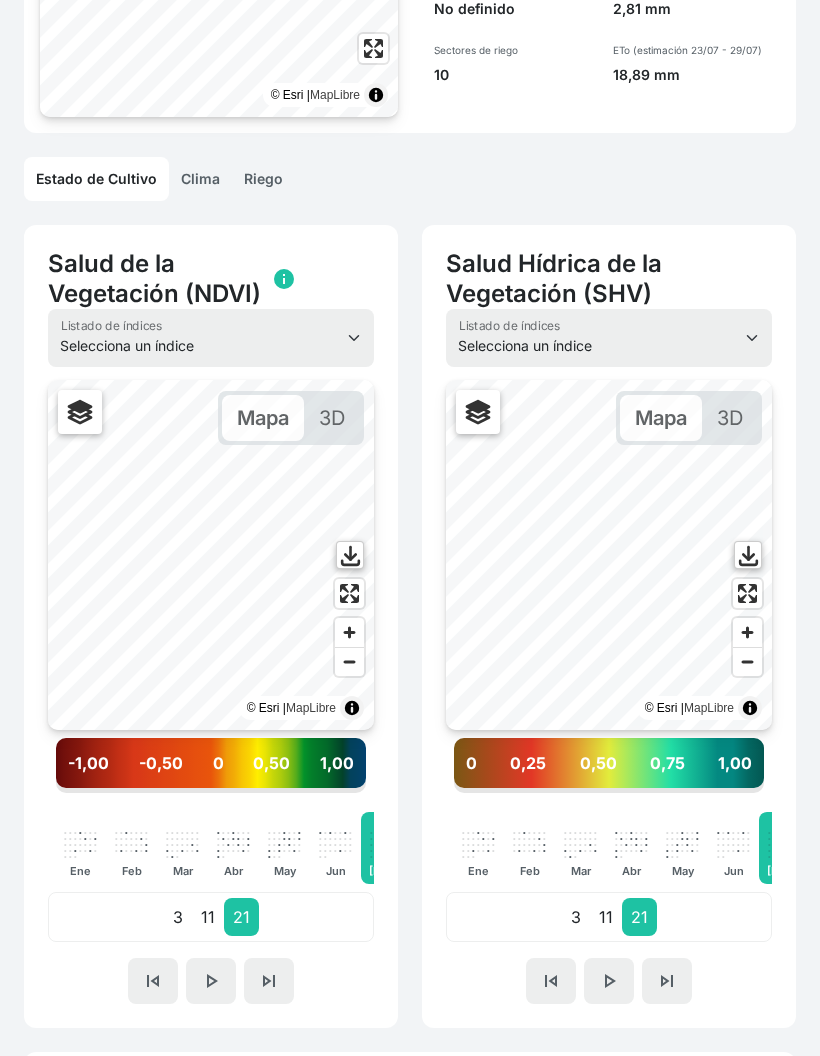 click at bounding box center [349, 593] 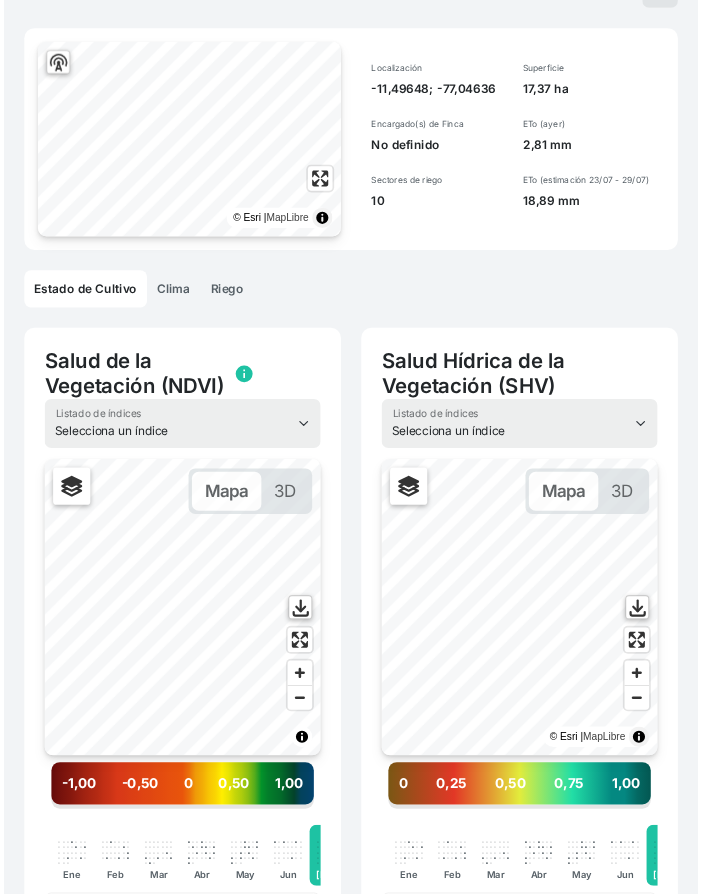 scroll, scrollTop: 131, scrollLeft: 0, axis: vertical 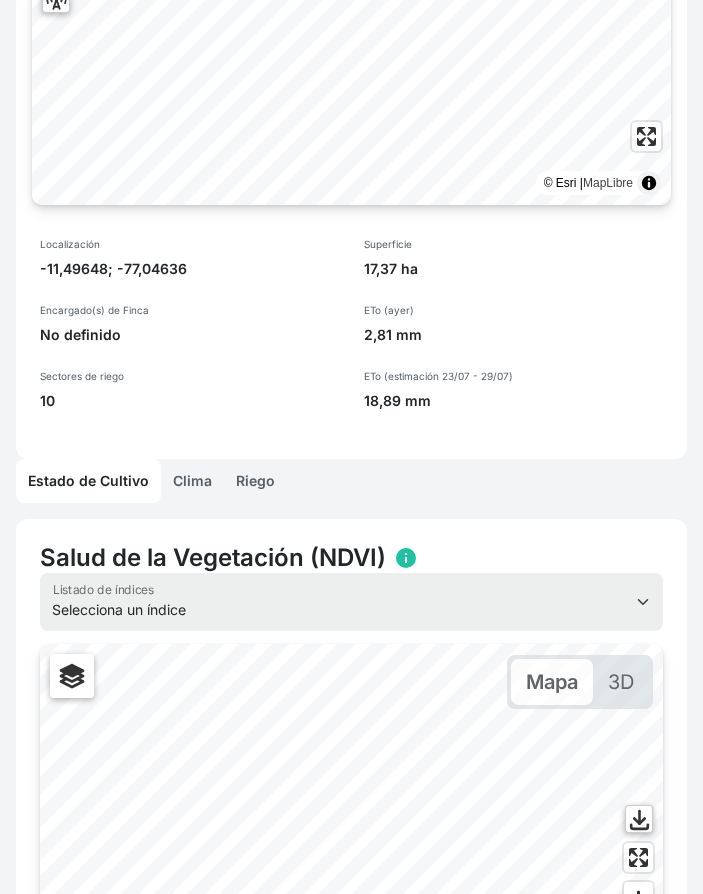 click on "Riego" 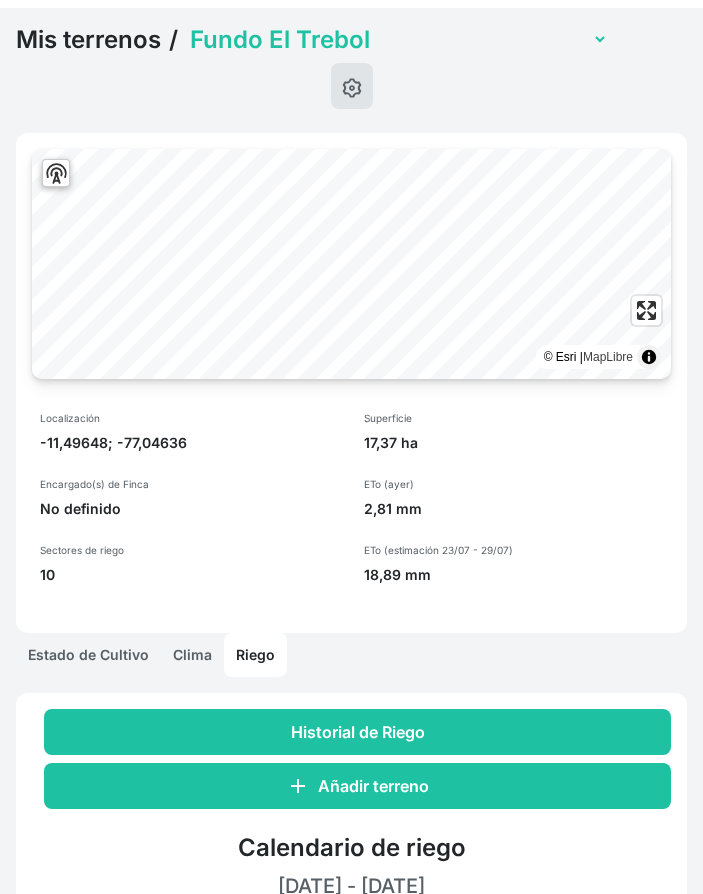 scroll, scrollTop: 0, scrollLeft: 0, axis: both 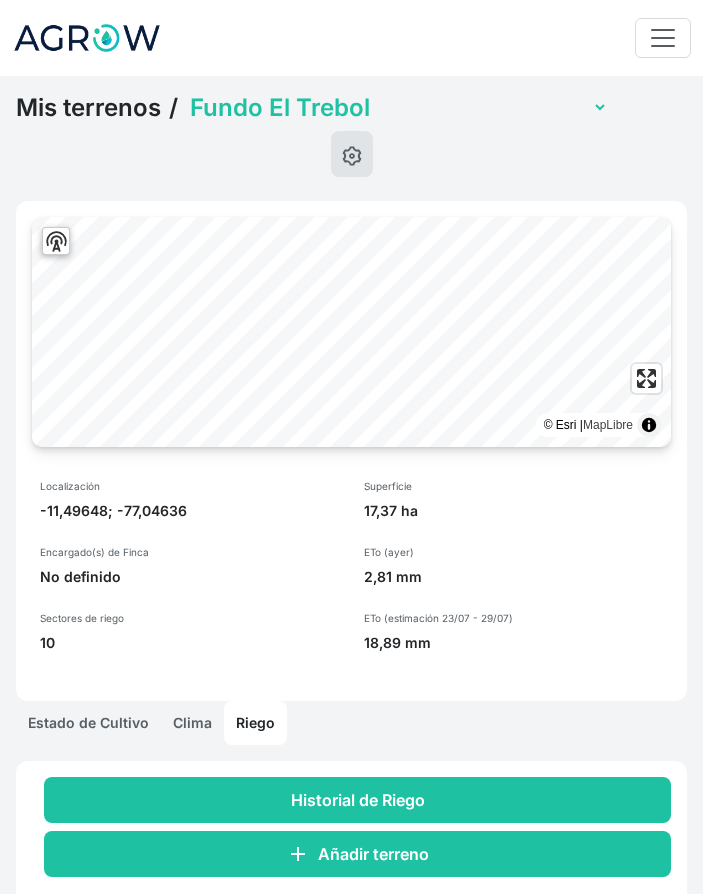 click on "Mis terrenos" 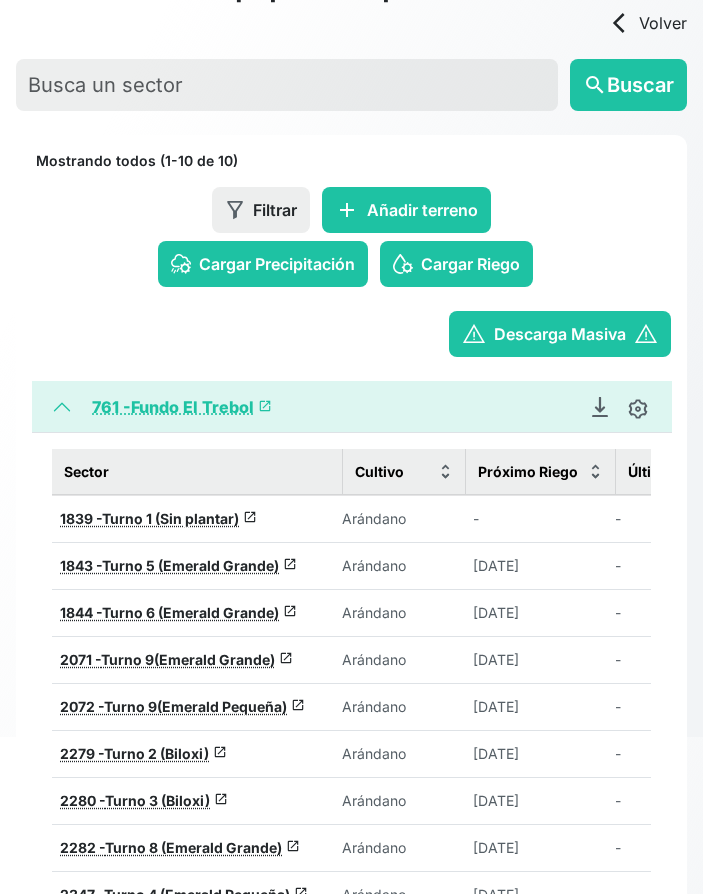 click on "761 -   Fundo El Trebol   launch" at bounding box center [182, 407] 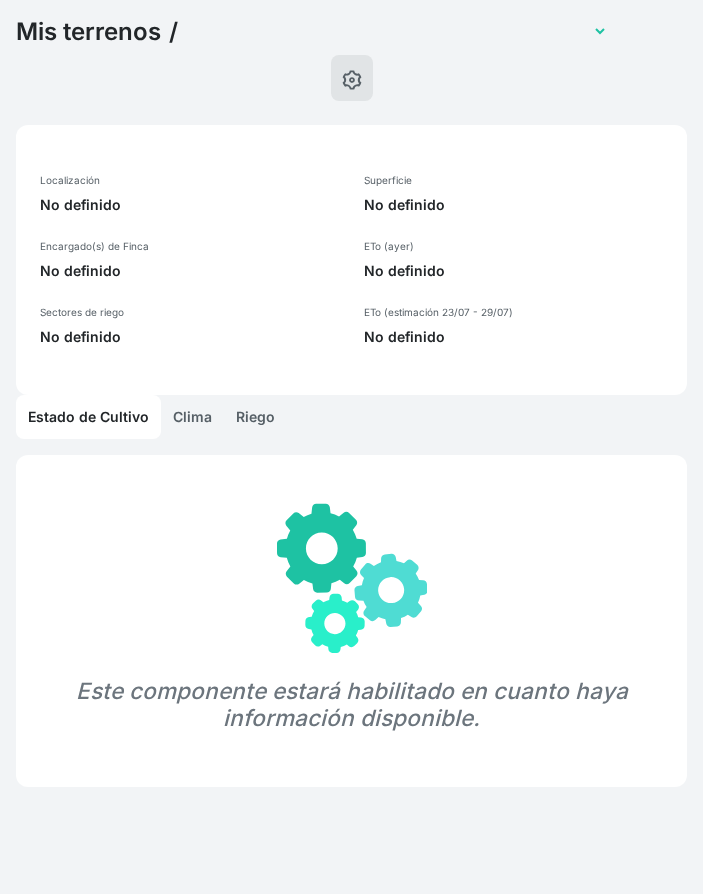 select on "761" 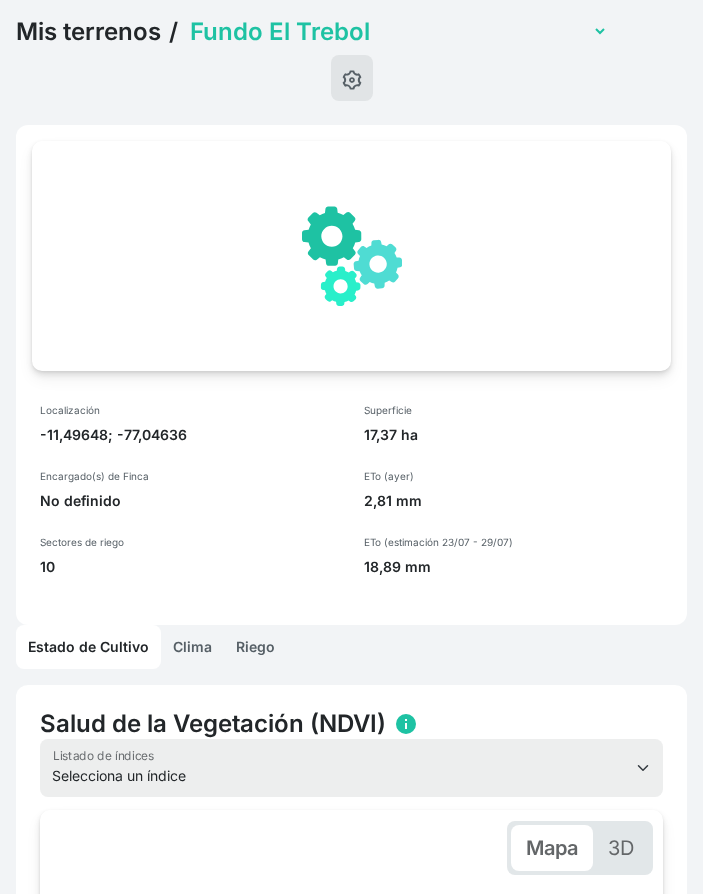 scroll, scrollTop: 0, scrollLeft: 0, axis: both 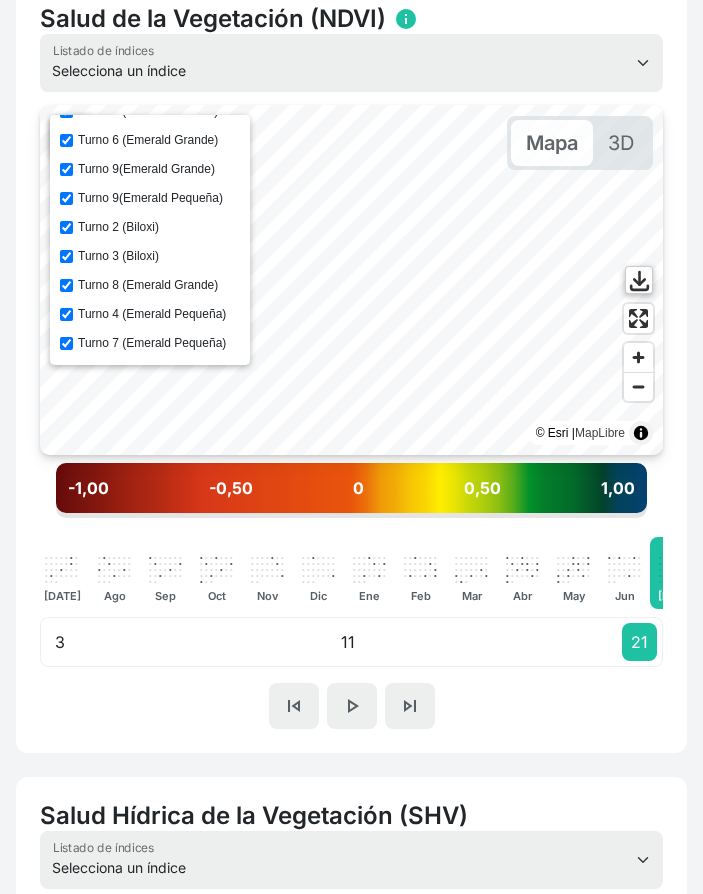 click on "Turno 7 (Emerald Pequeña)" at bounding box center (152, 343) 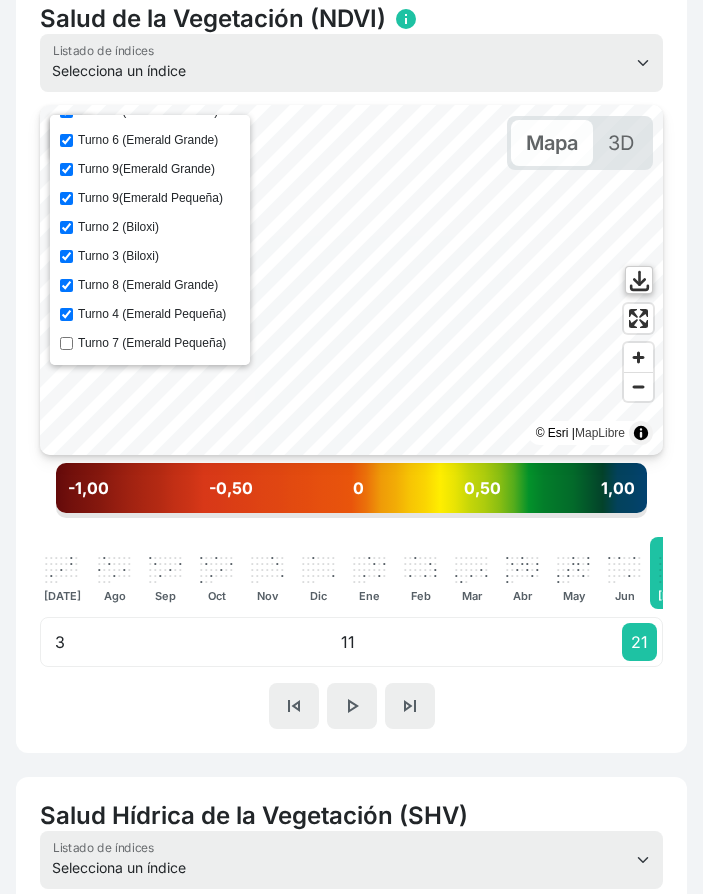 click on "Turno 7 (Emerald Pequeña)" at bounding box center (152, 343) 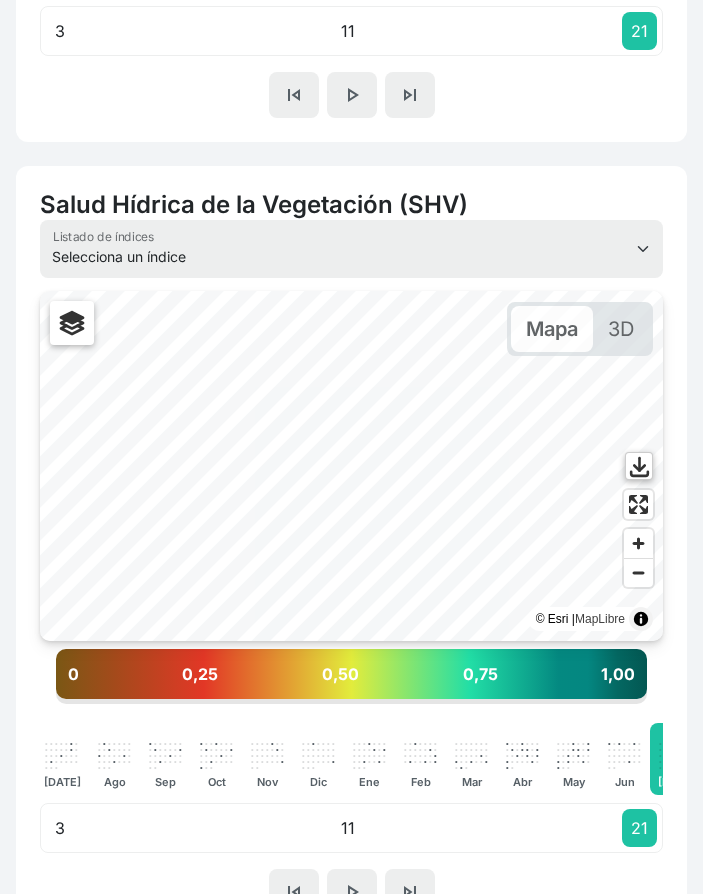 scroll, scrollTop: 1391, scrollLeft: 0, axis: vertical 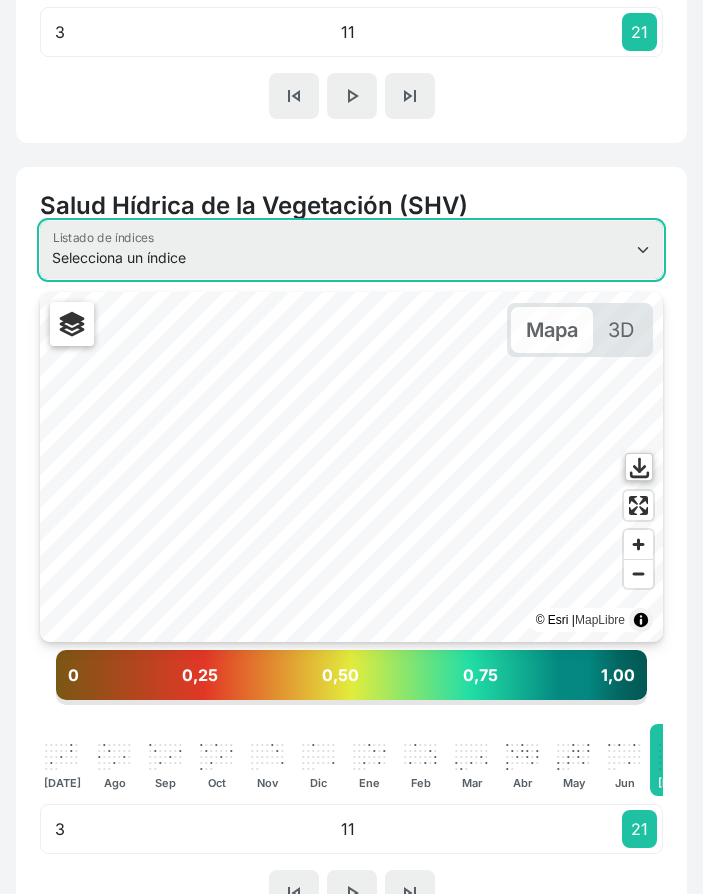 click on "Selecciona un índice   NDVI   NDMI   SAVI   FVC   SHV   Thermal" at bounding box center [351, 250] 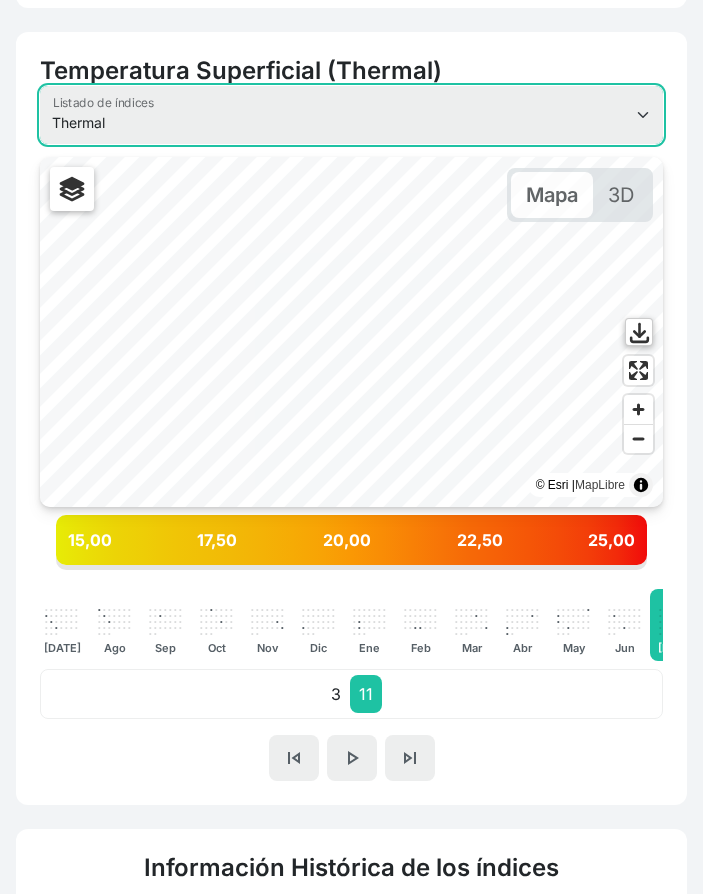 scroll, scrollTop: 1528, scrollLeft: 0, axis: vertical 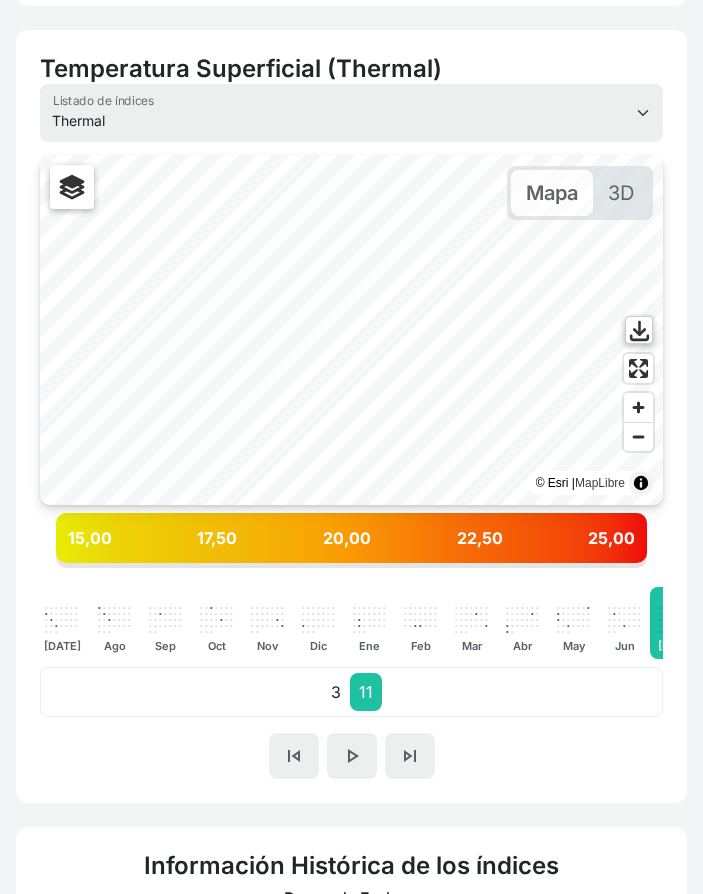 click on "3" at bounding box center [336, 692] 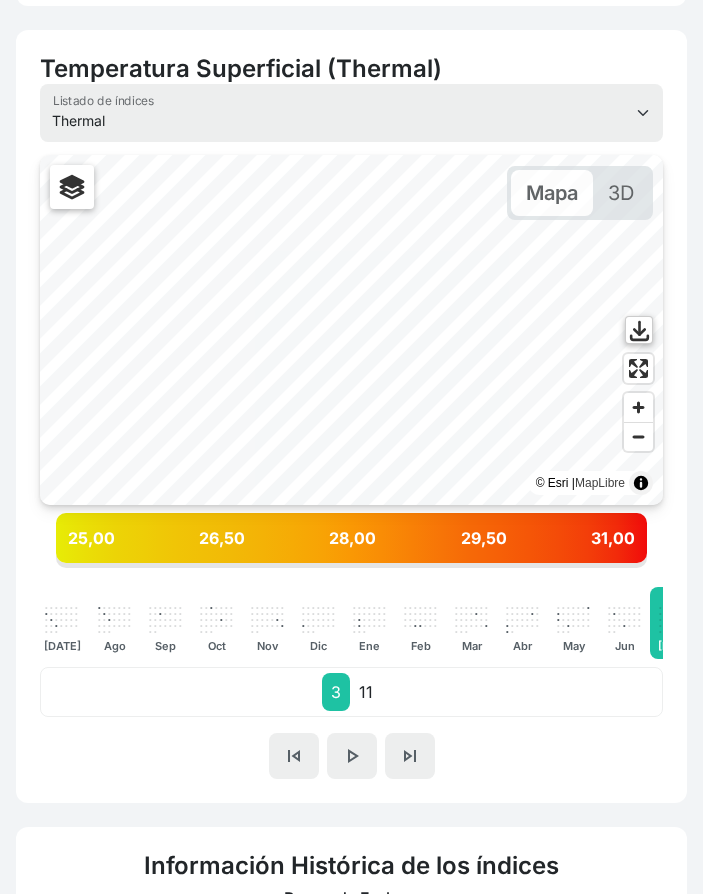 click on "skip_previous" at bounding box center (294, 756) 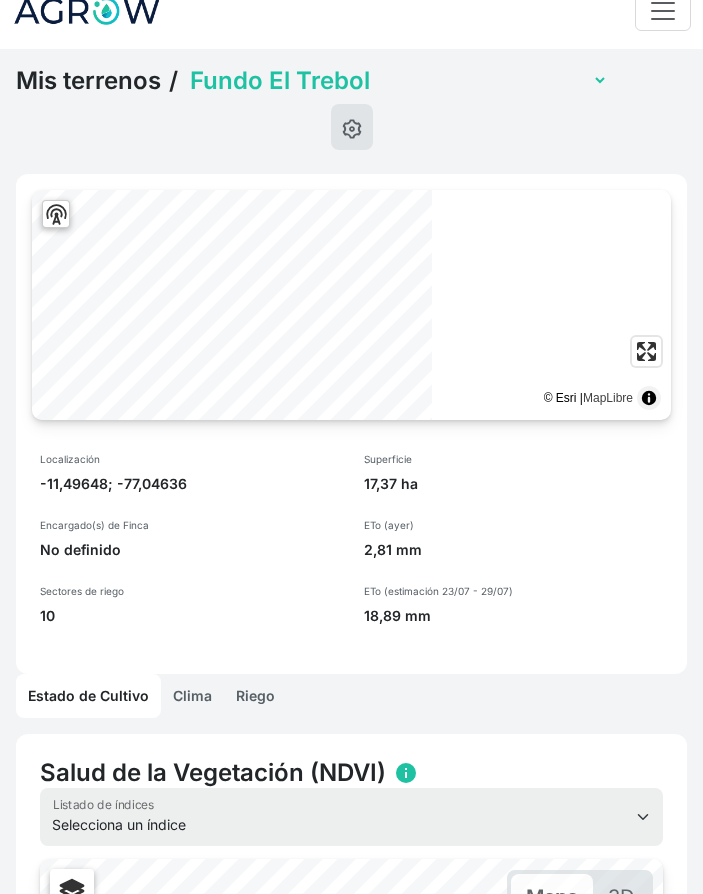 scroll, scrollTop: 0, scrollLeft: 0, axis: both 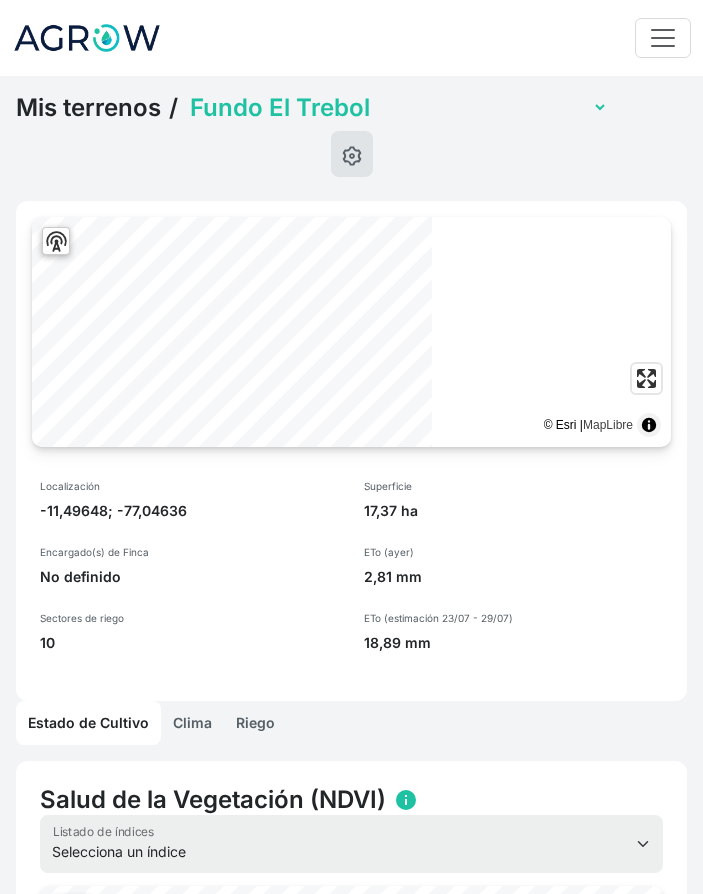 click on "Mis terrenos" 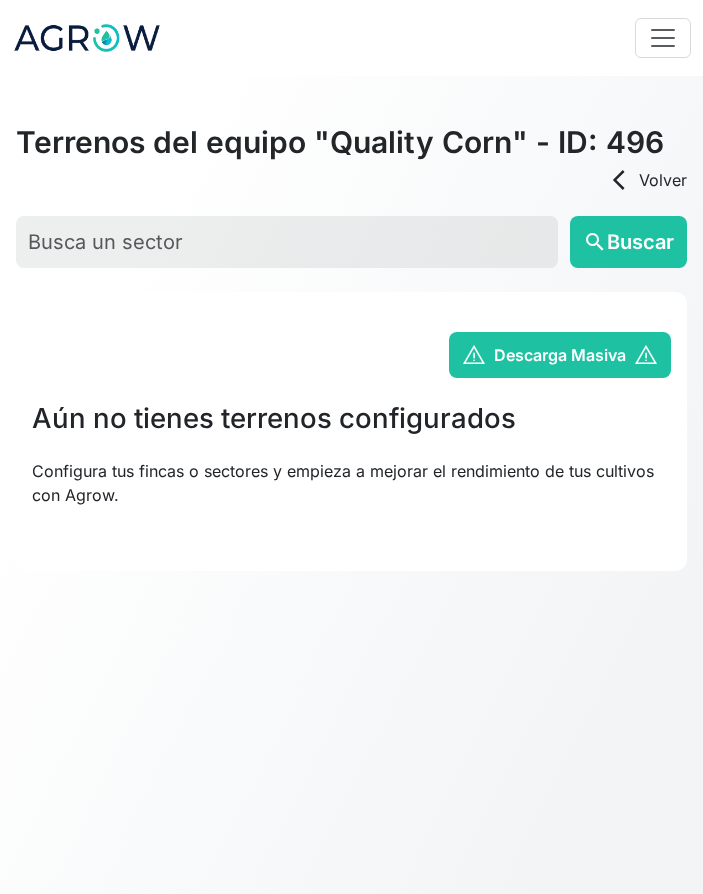 scroll, scrollTop: 0, scrollLeft: 0, axis: both 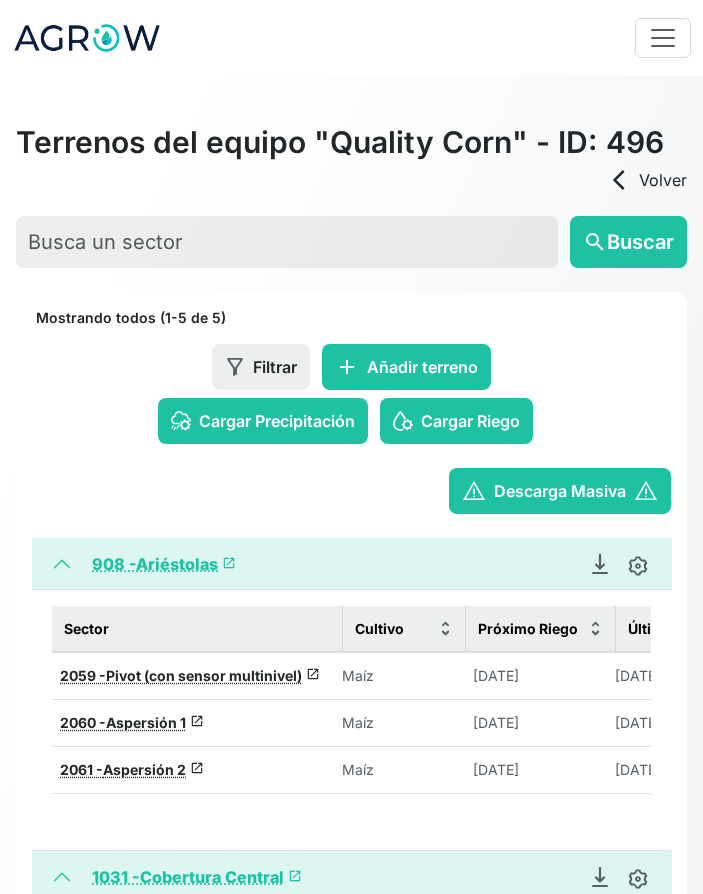 click on "908 -   Ariéstolas   launch" at bounding box center [164, 564] 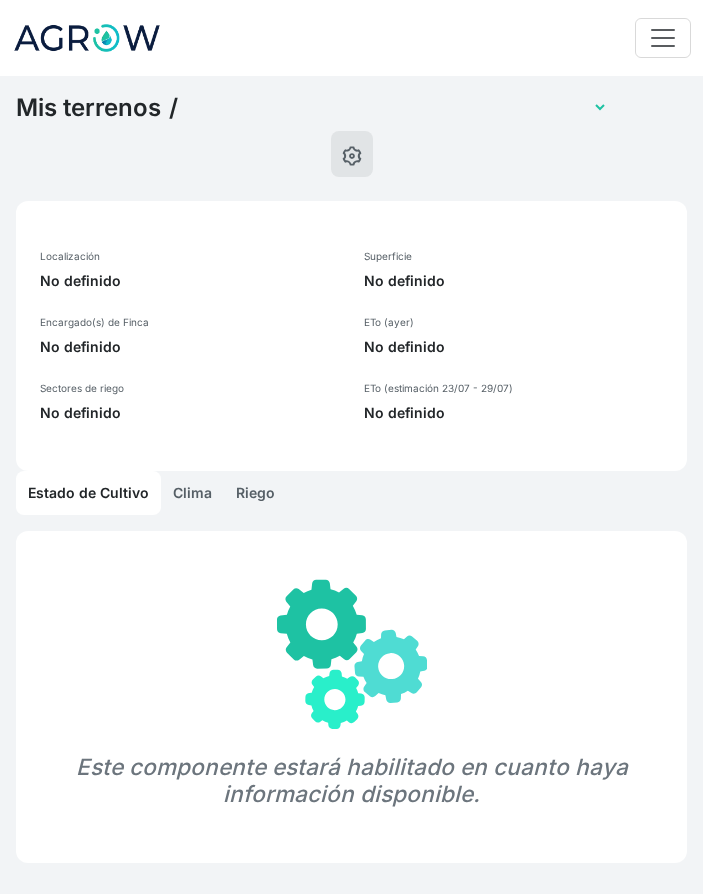 select on "908" 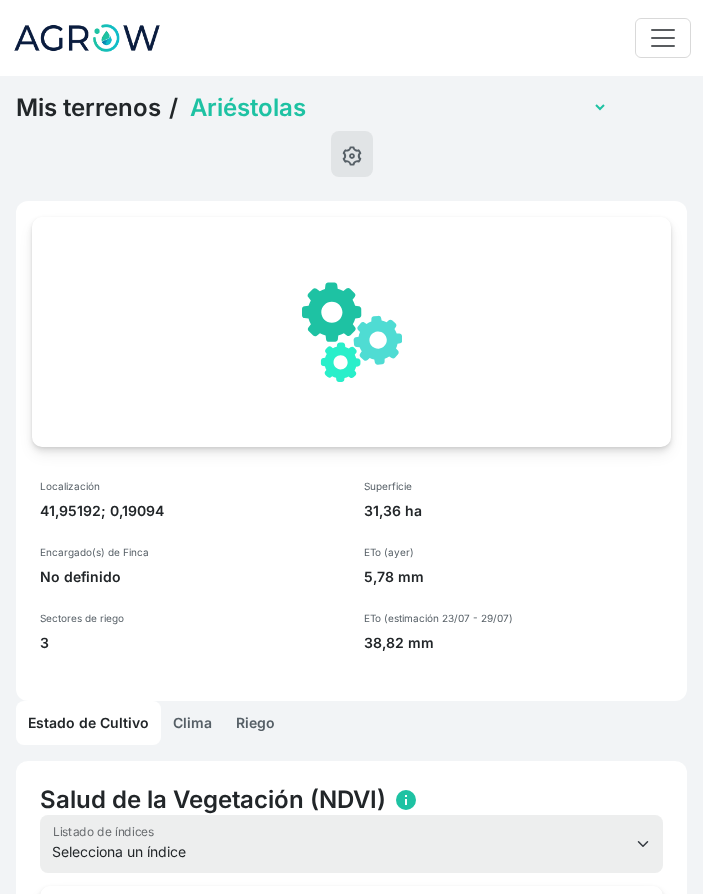 scroll, scrollTop: 0, scrollLeft: 4, axis: horizontal 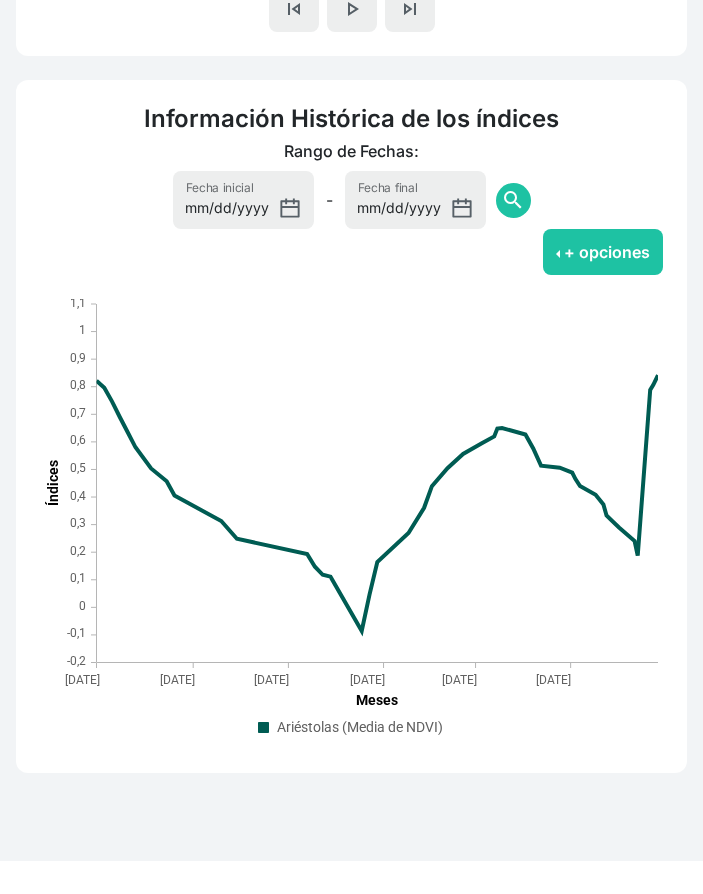 click on "+ opciones" at bounding box center (603, 285) 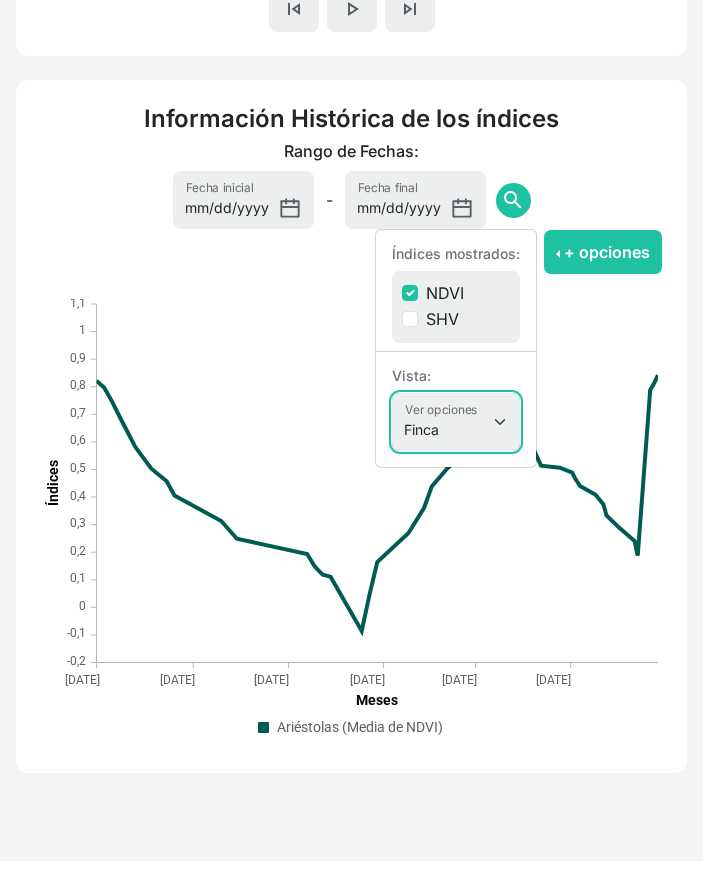 click on "Finca   Sectores   Finca + Sectores" at bounding box center (456, 455) 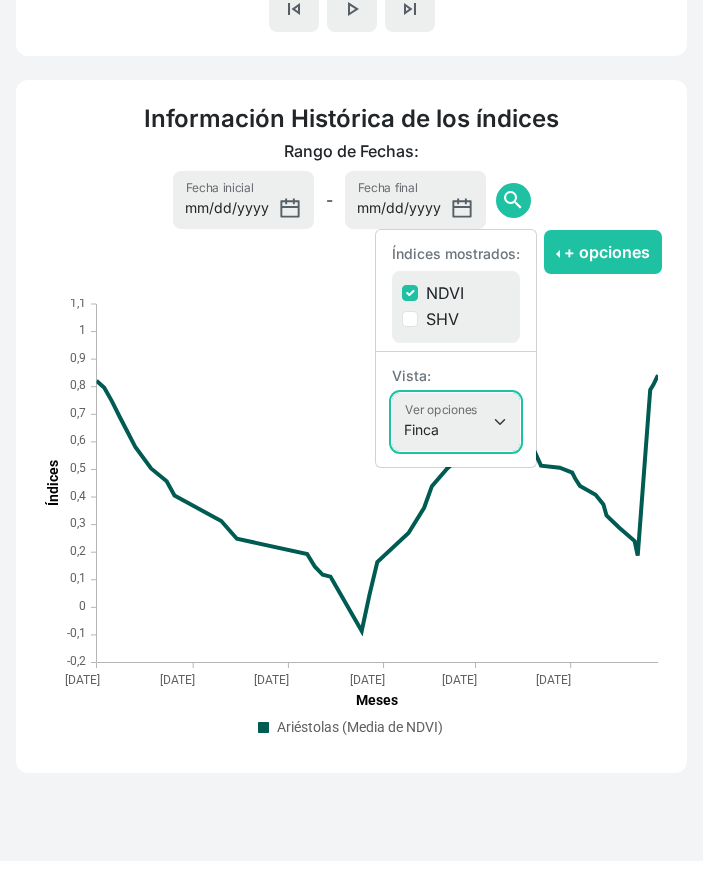 select on "terrain" 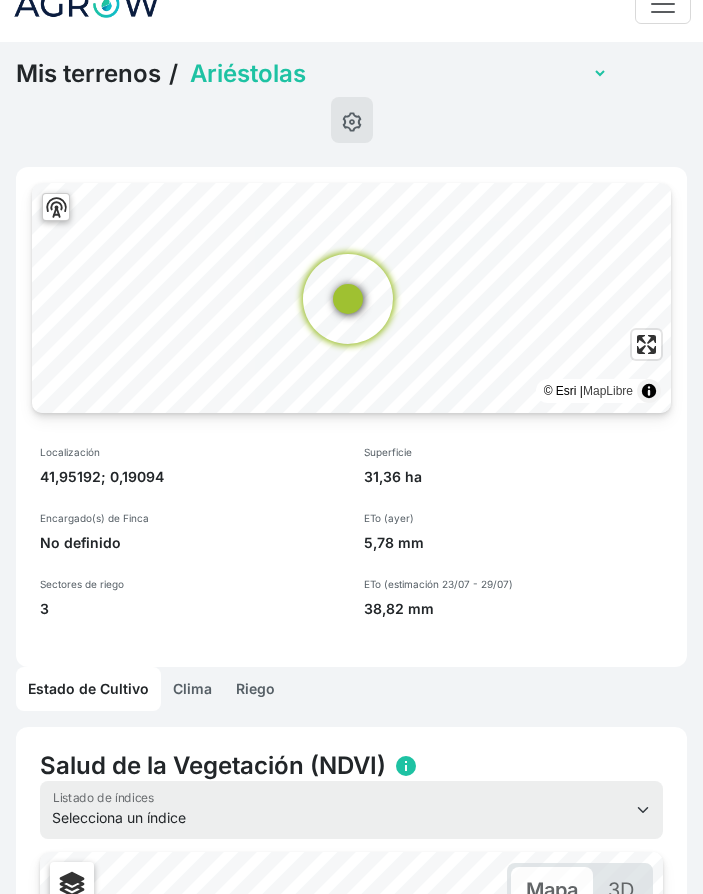 scroll, scrollTop: 0, scrollLeft: 0, axis: both 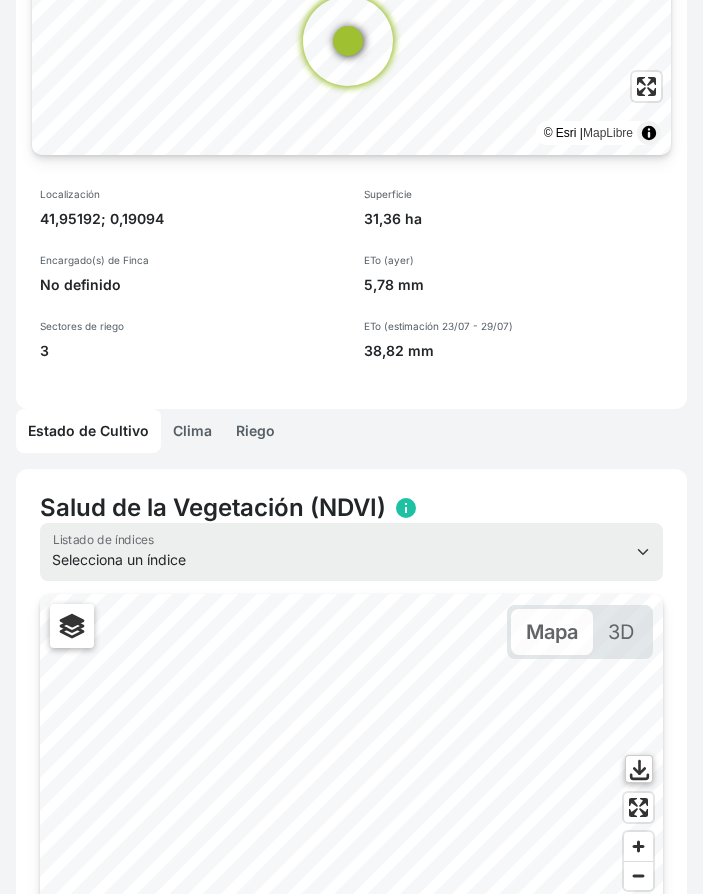 click on "Riego" 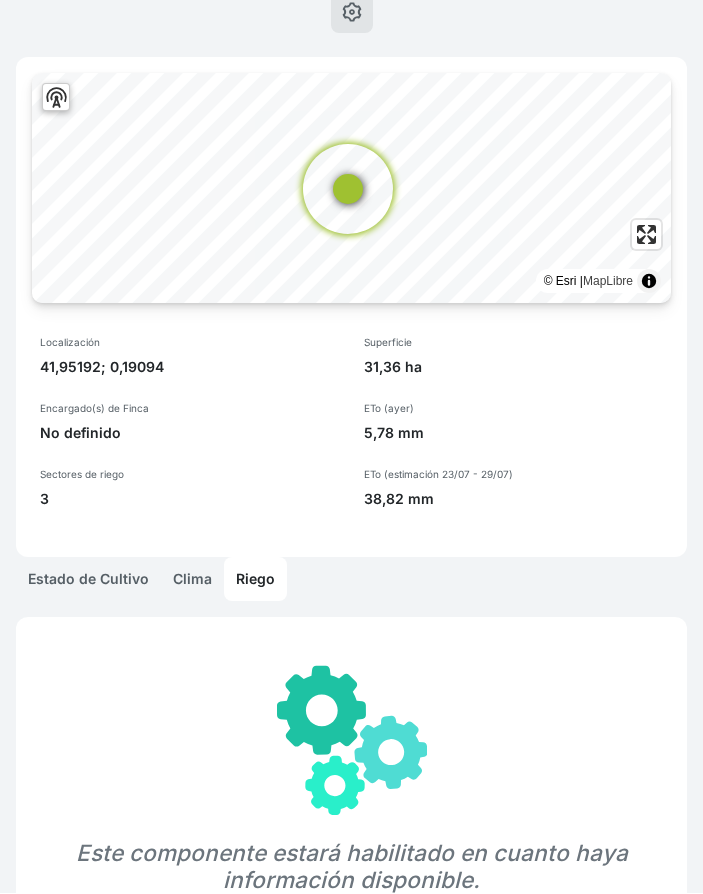 scroll, scrollTop: 0, scrollLeft: 0, axis: both 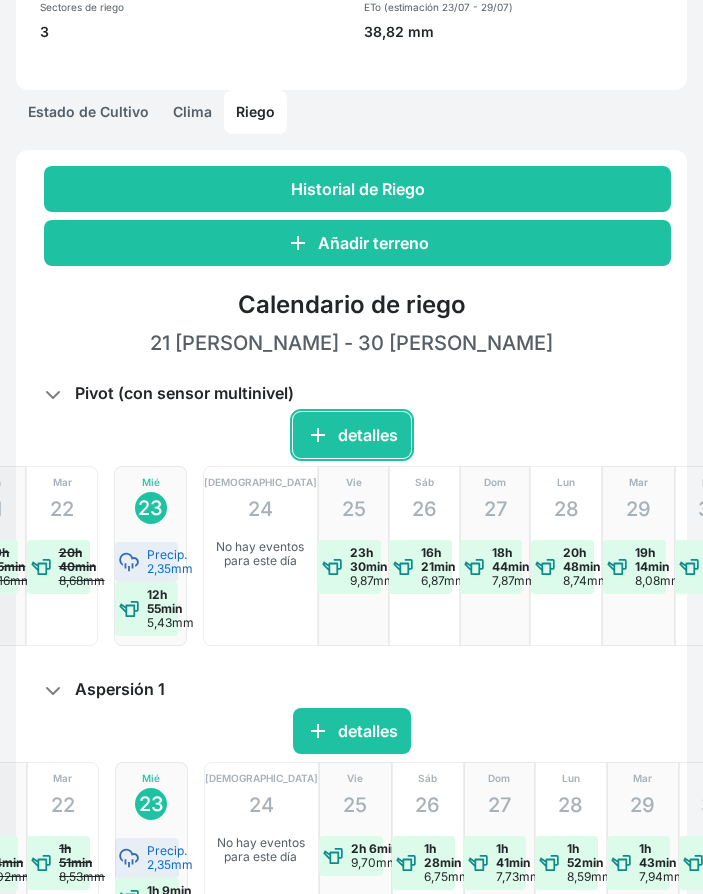 click on "add  detalles" 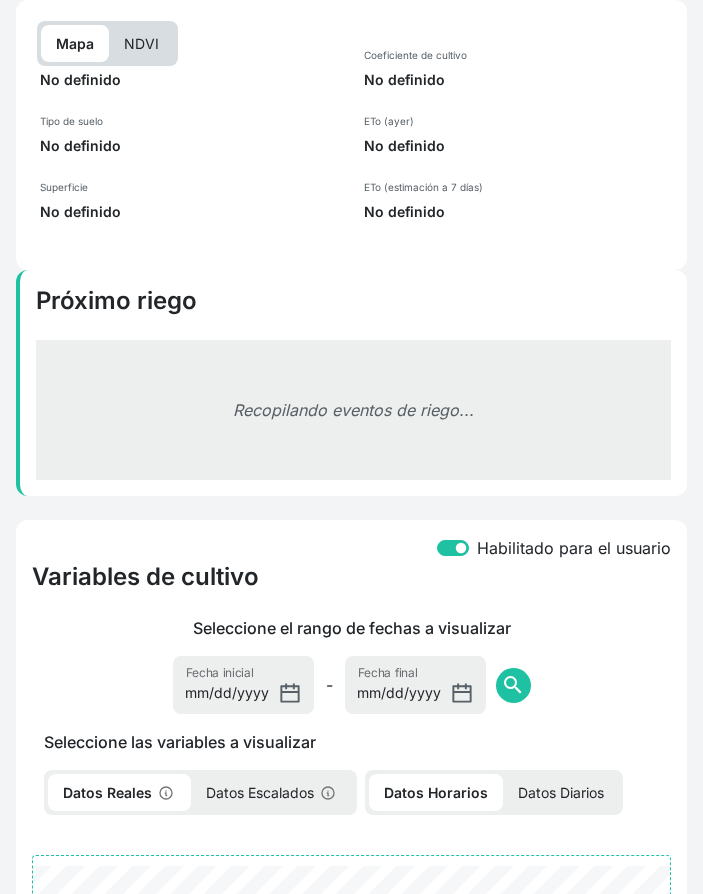 select on "2059" 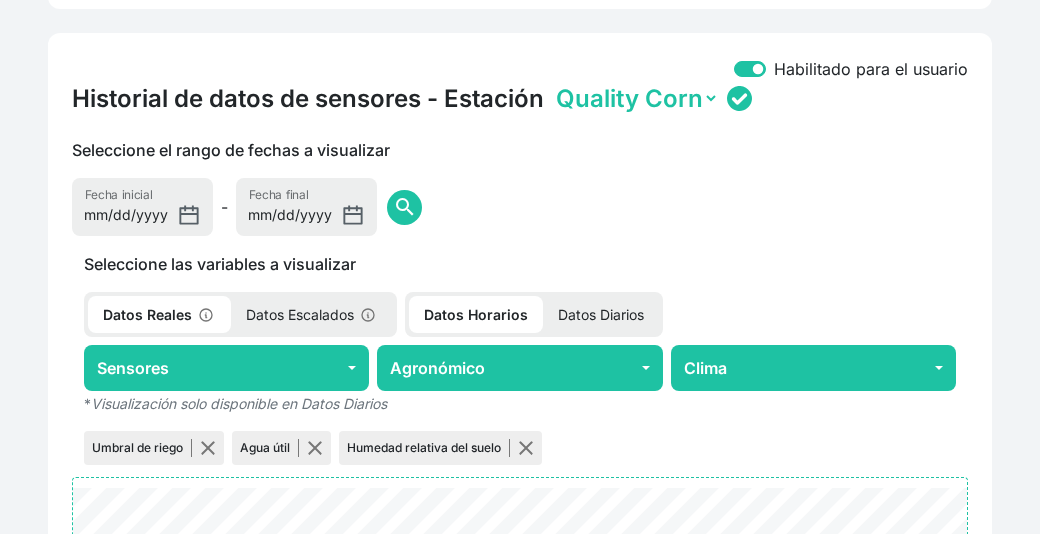 scroll, scrollTop: 943, scrollLeft: 0, axis: vertical 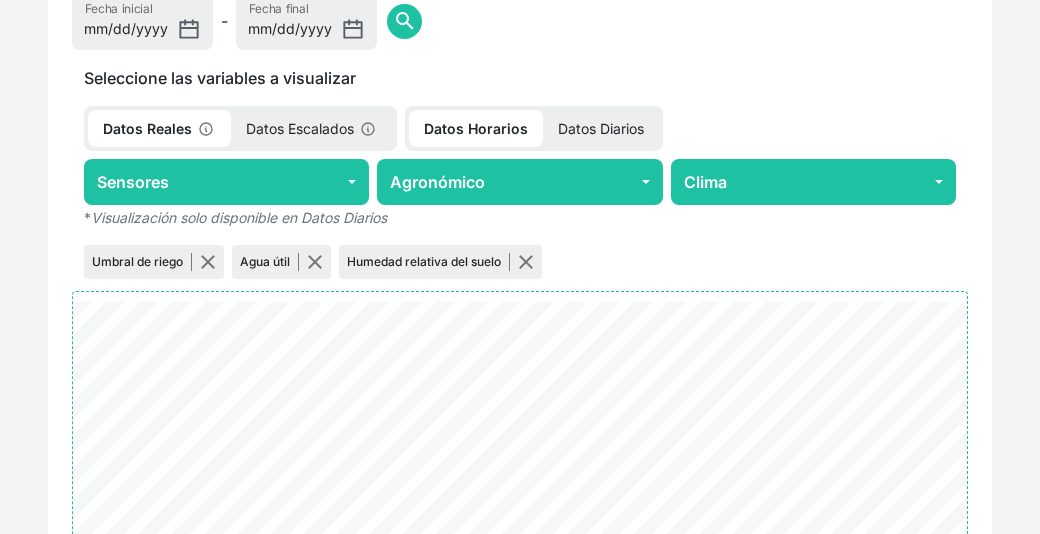click on "Agronómico" 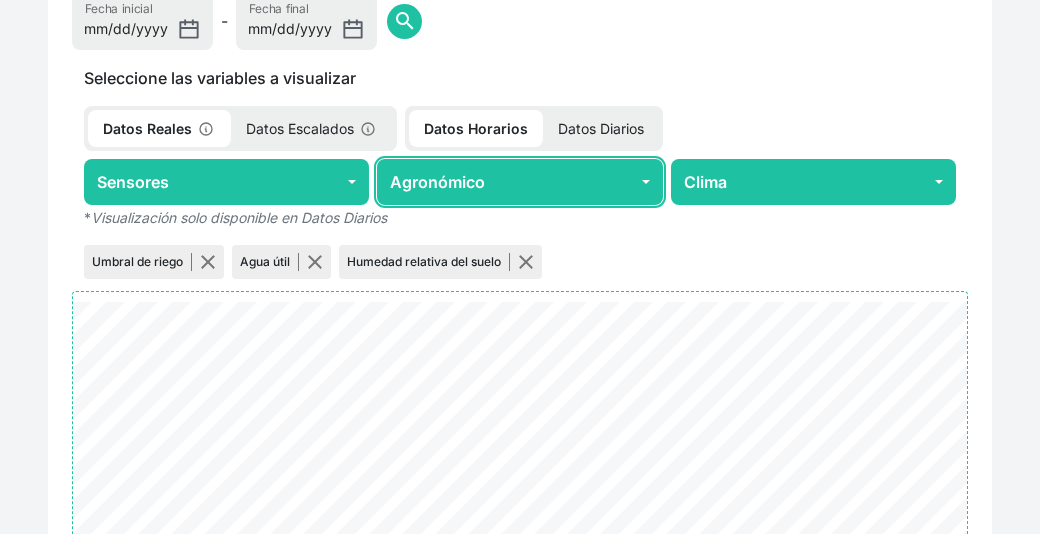 scroll, scrollTop: 944, scrollLeft: 0, axis: vertical 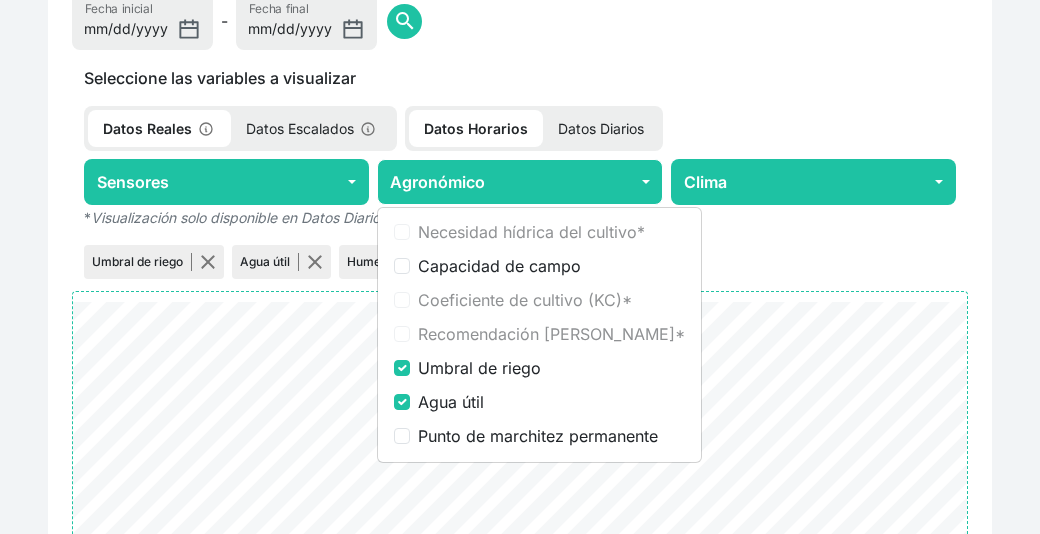 click on "Clima" 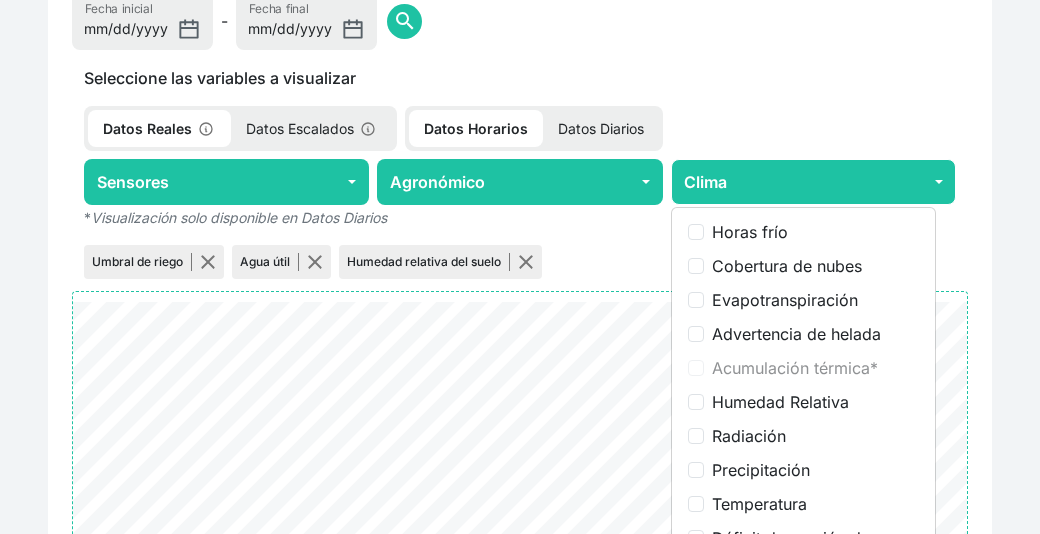 click on "Agronómico" 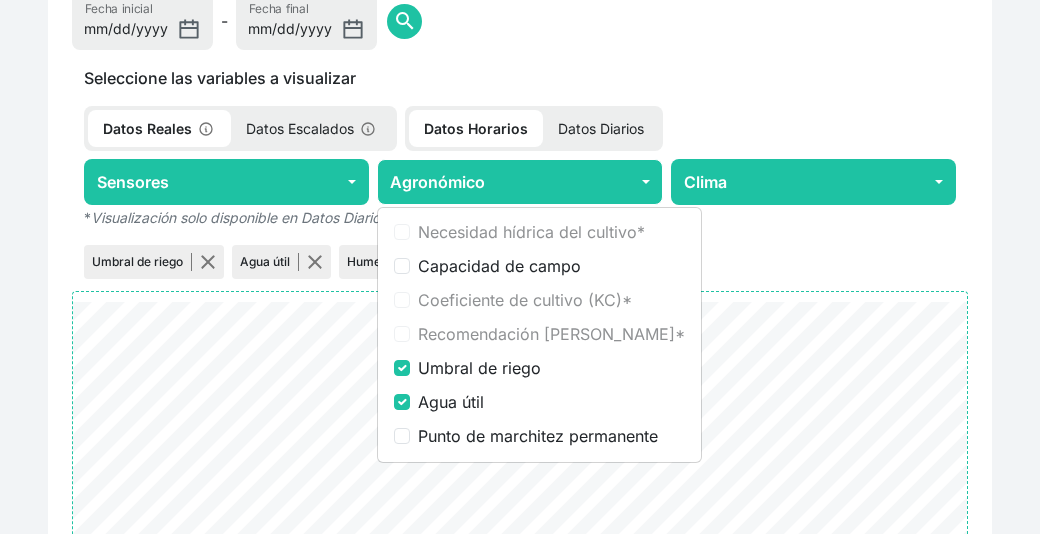click on "Coeficiente de cultivo (KC) *" 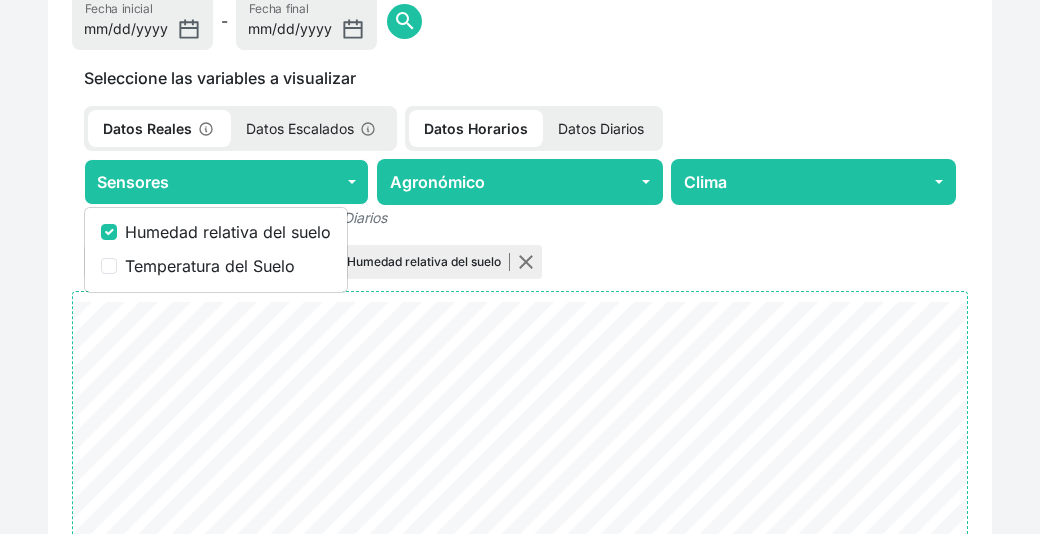 click on "Sensores" 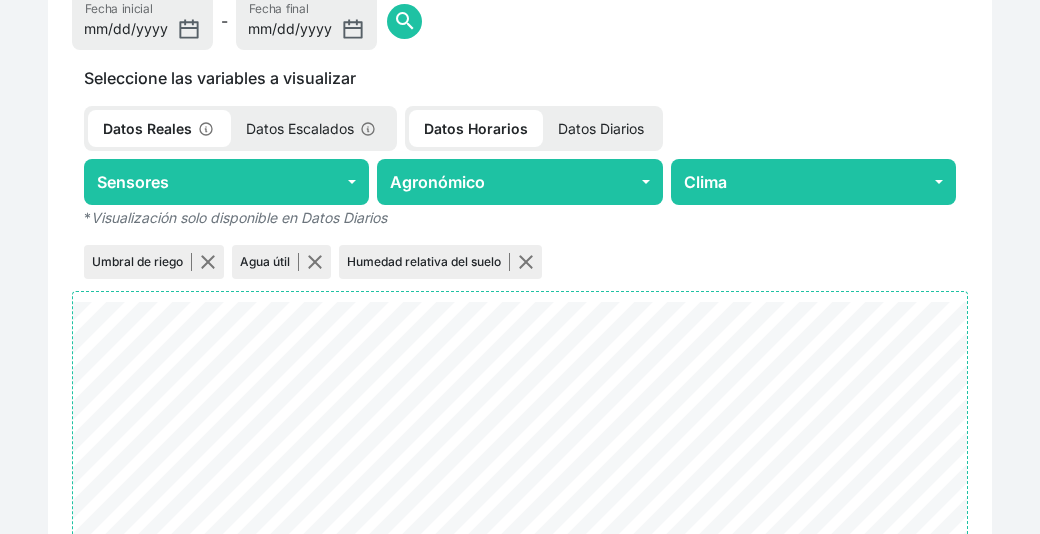 click on "Datos Diarios" 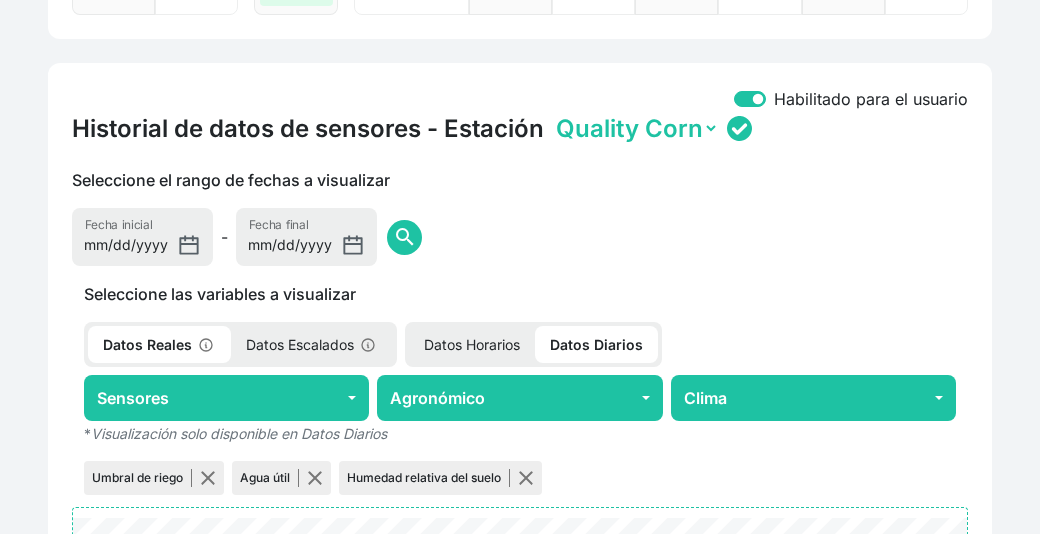 scroll, scrollTop: 944, scrollLeft: 0, axis: vertical 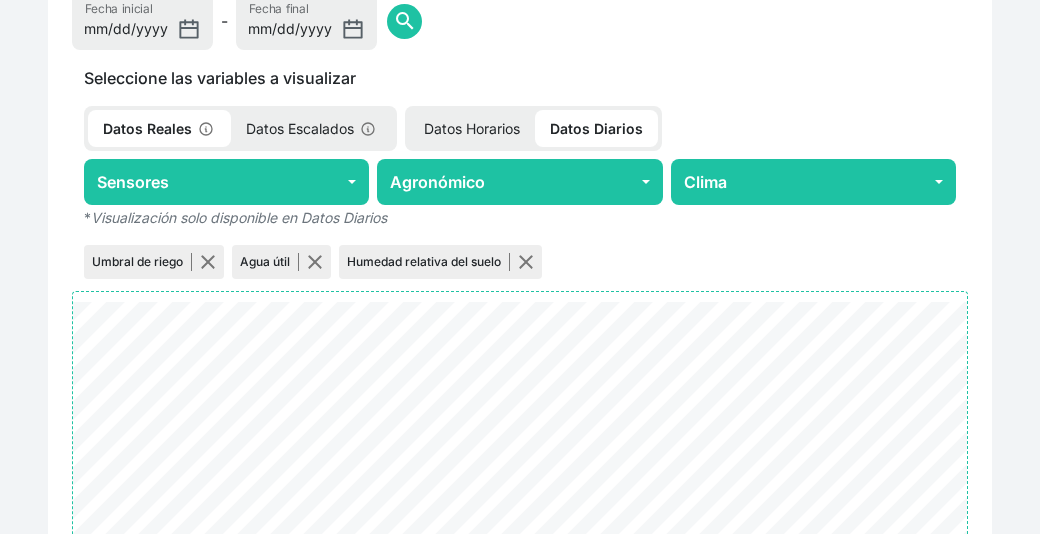 click on "Agronómico" 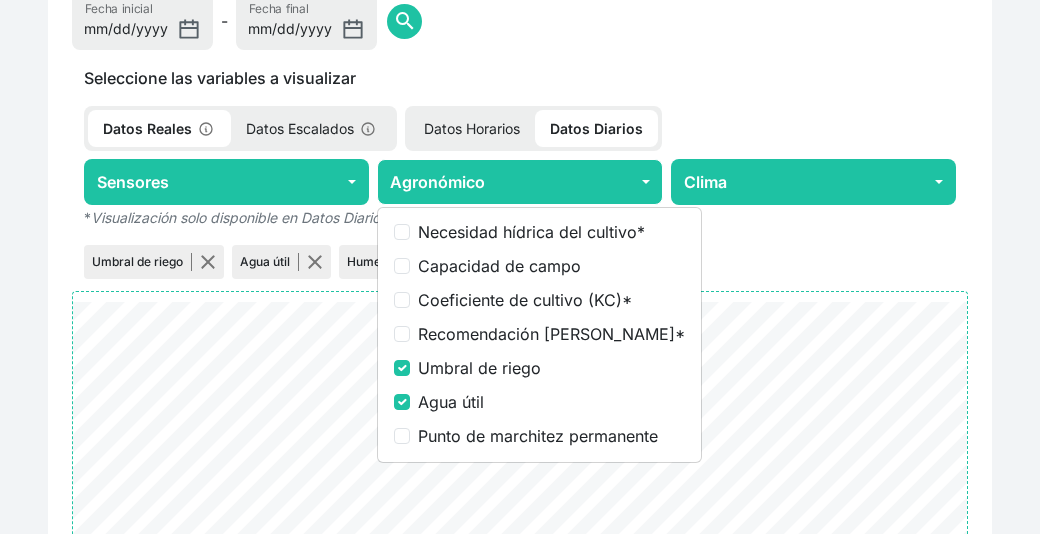 click on "Coeficiente de cultivo (KC) *" 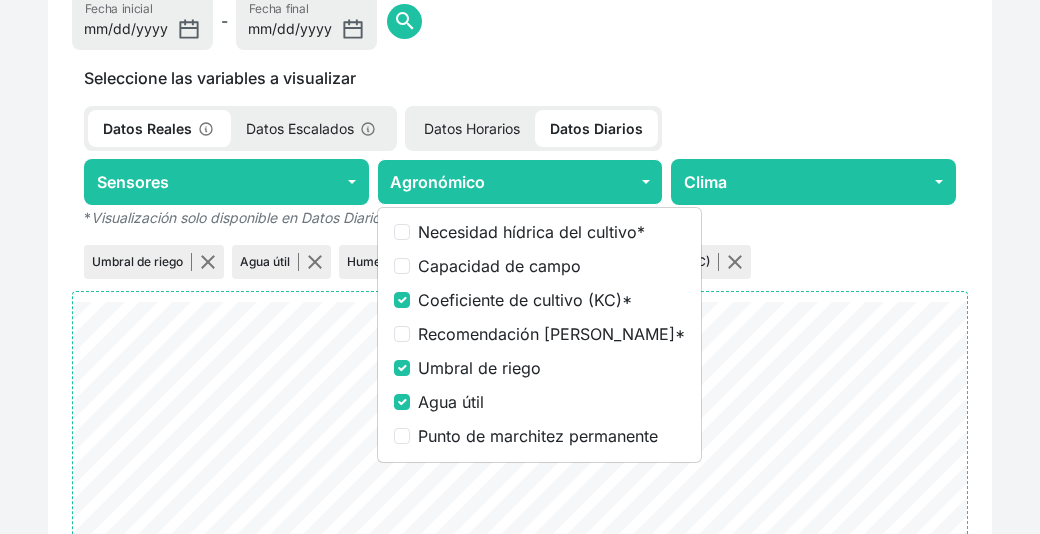 click on "Umbral de riego" 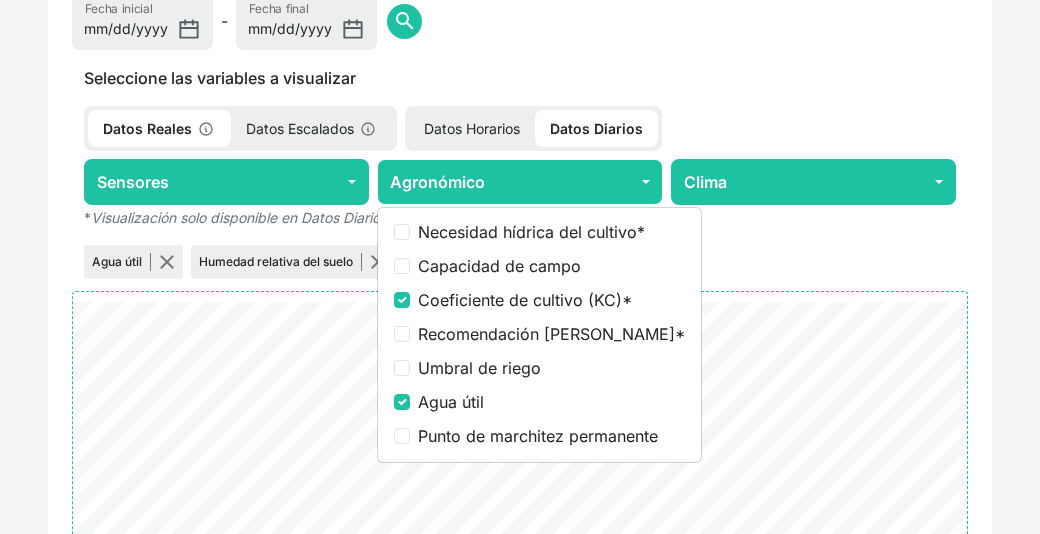 click on "Agua útil" 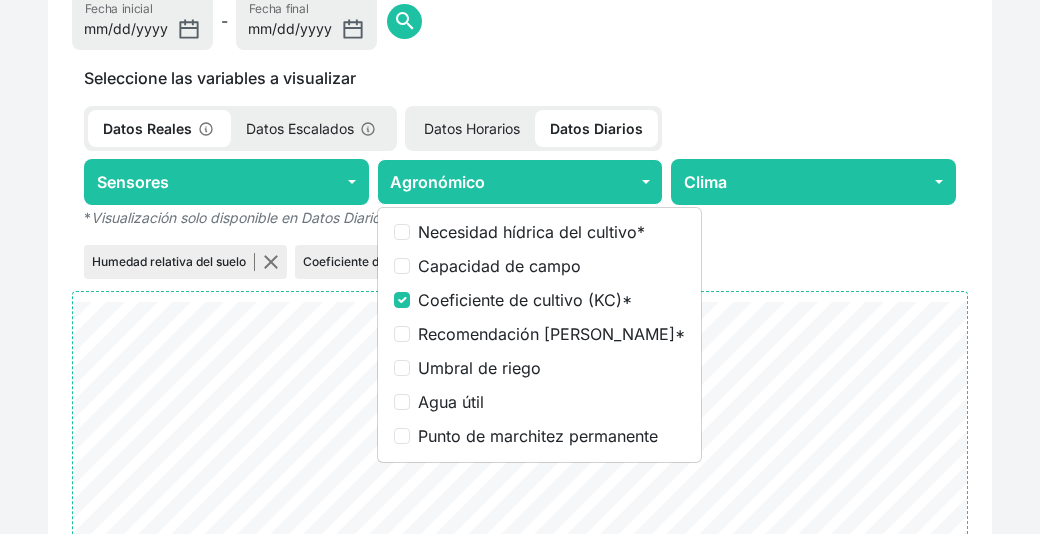 click on "Clima" 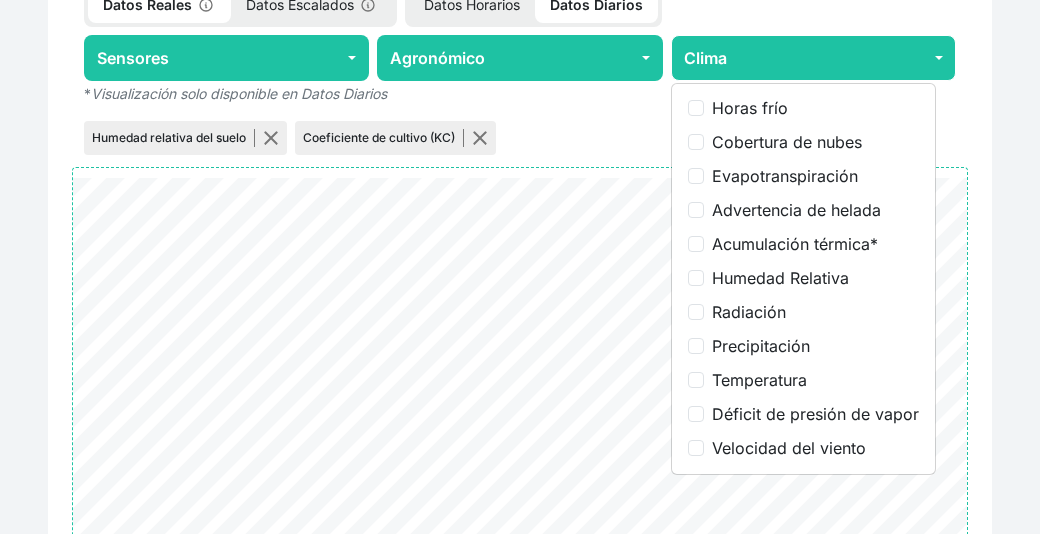 click on "Sensores" 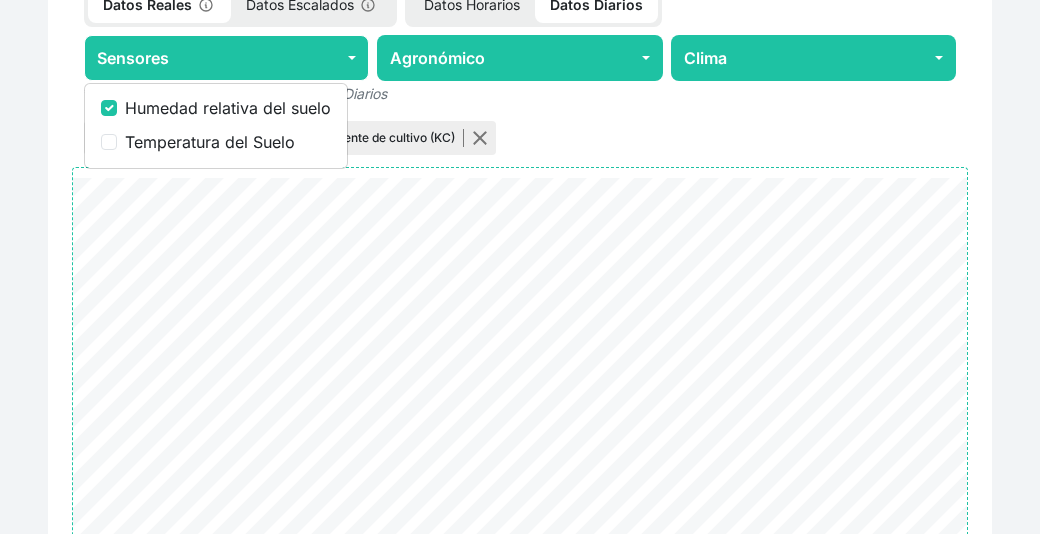 click on "Humedad relativa del suelo" 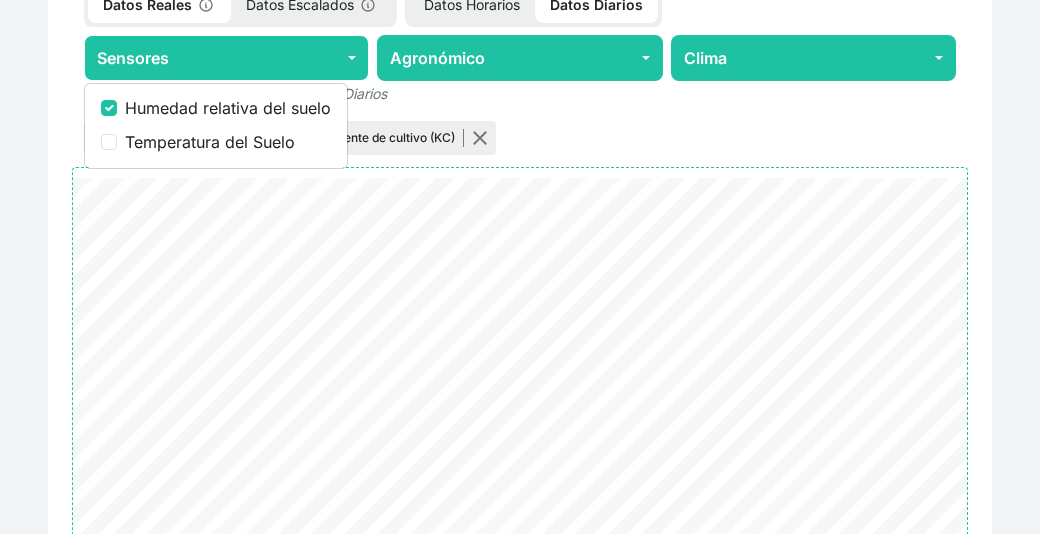 click on "Humedad relativa del suelo" at bounding box center [109, 108] 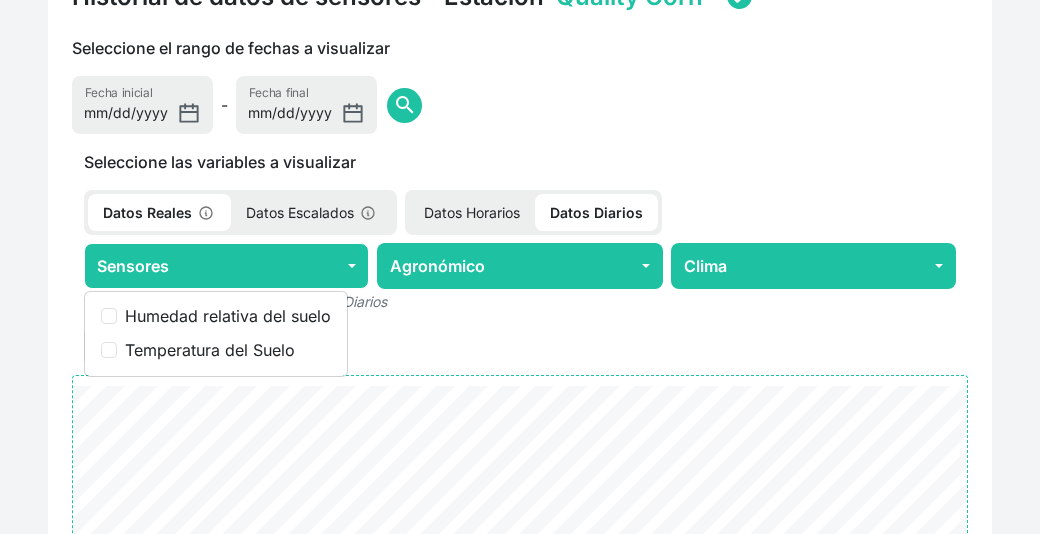 scroll, scrollTop: 857, scrollLeft: 0, axis: vertical 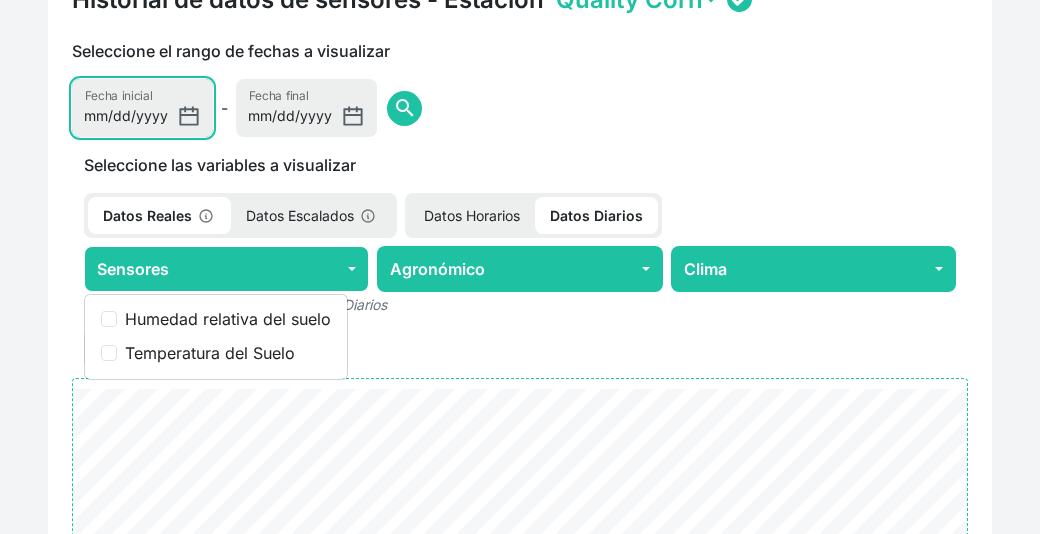 click on "2025-07-16" at bounding box center [142, 108] 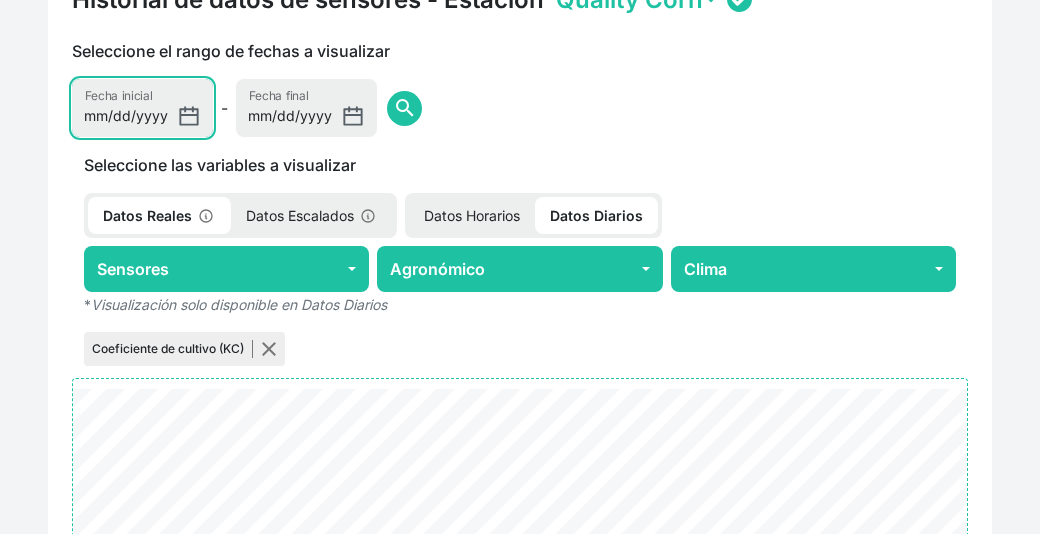 type on "2024-07-16" 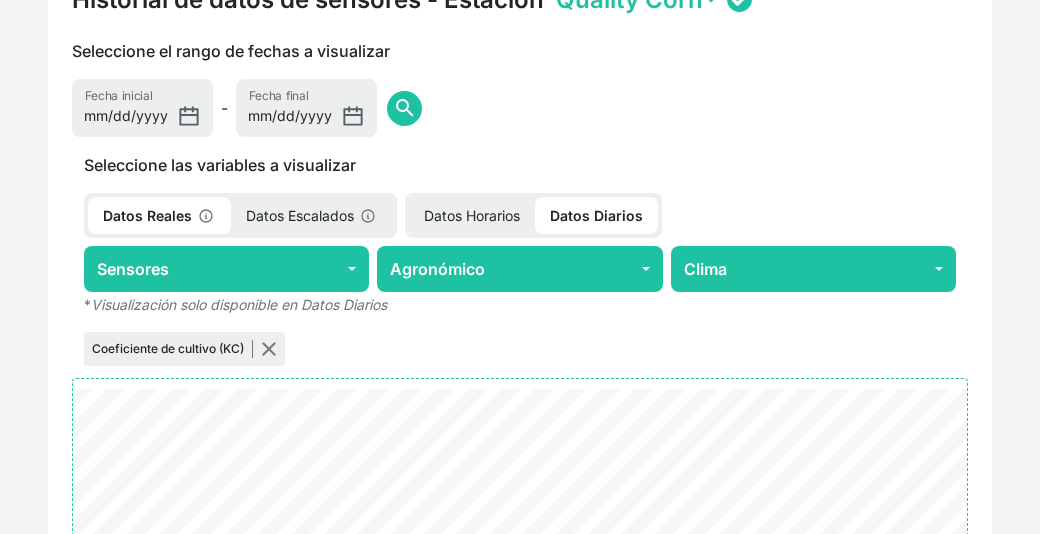 click on "search" 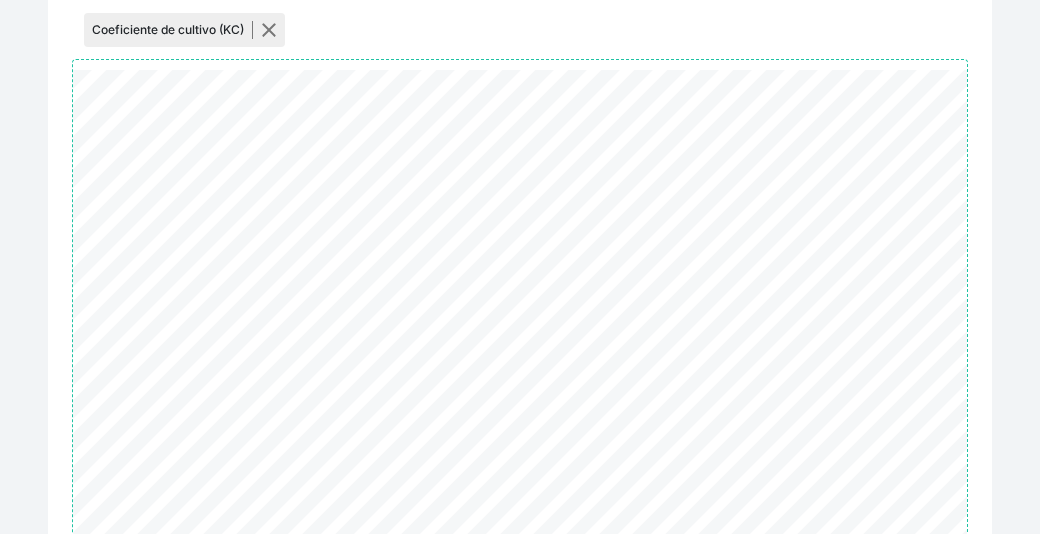 scroll, scrollTop: 1259, scrollLeft: 0, axis: vertical 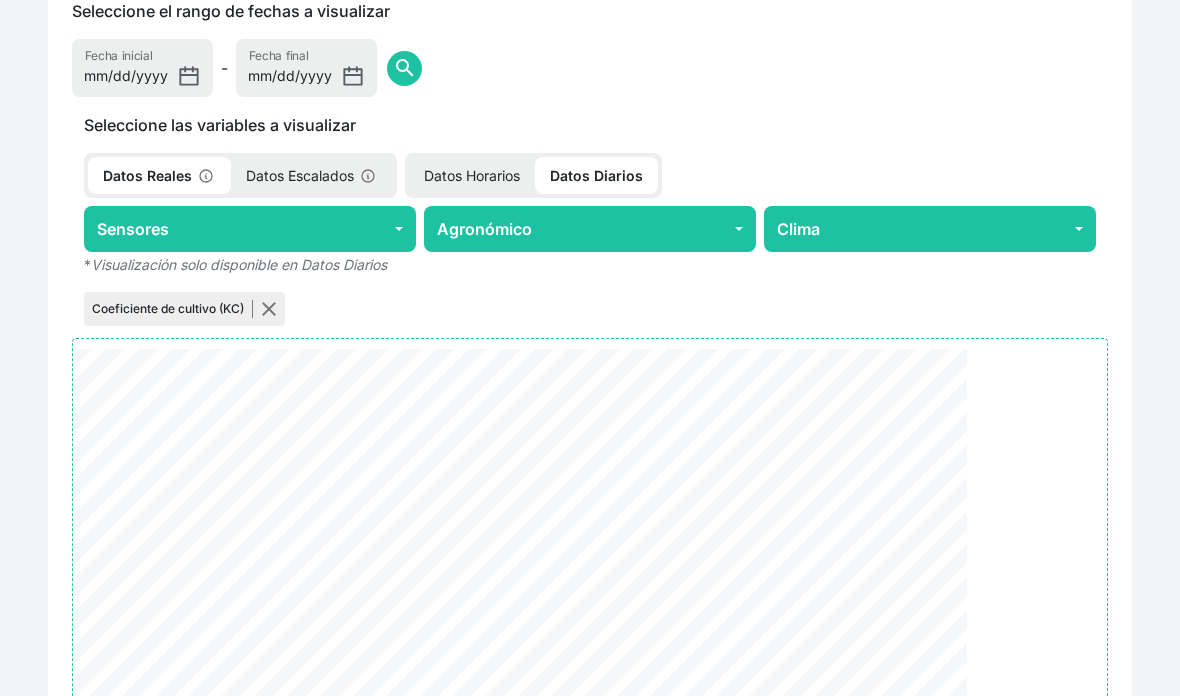 click on "search" 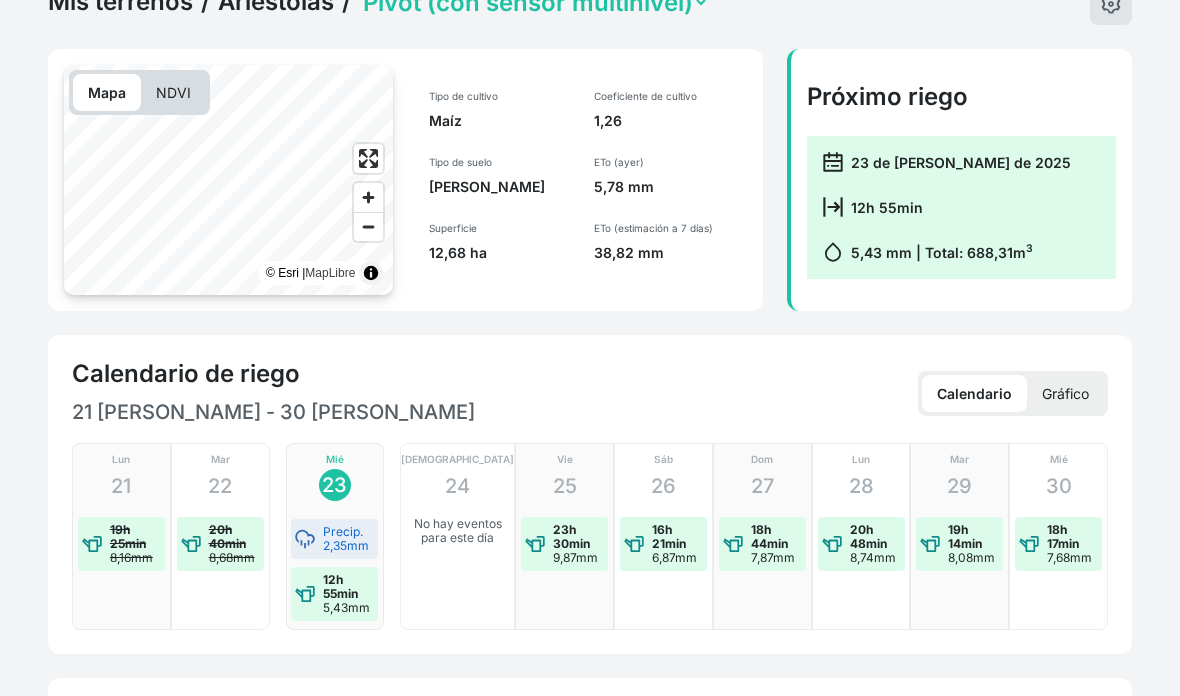 scroll, scrollTop: 0, scrollLeft: 0, axis: both 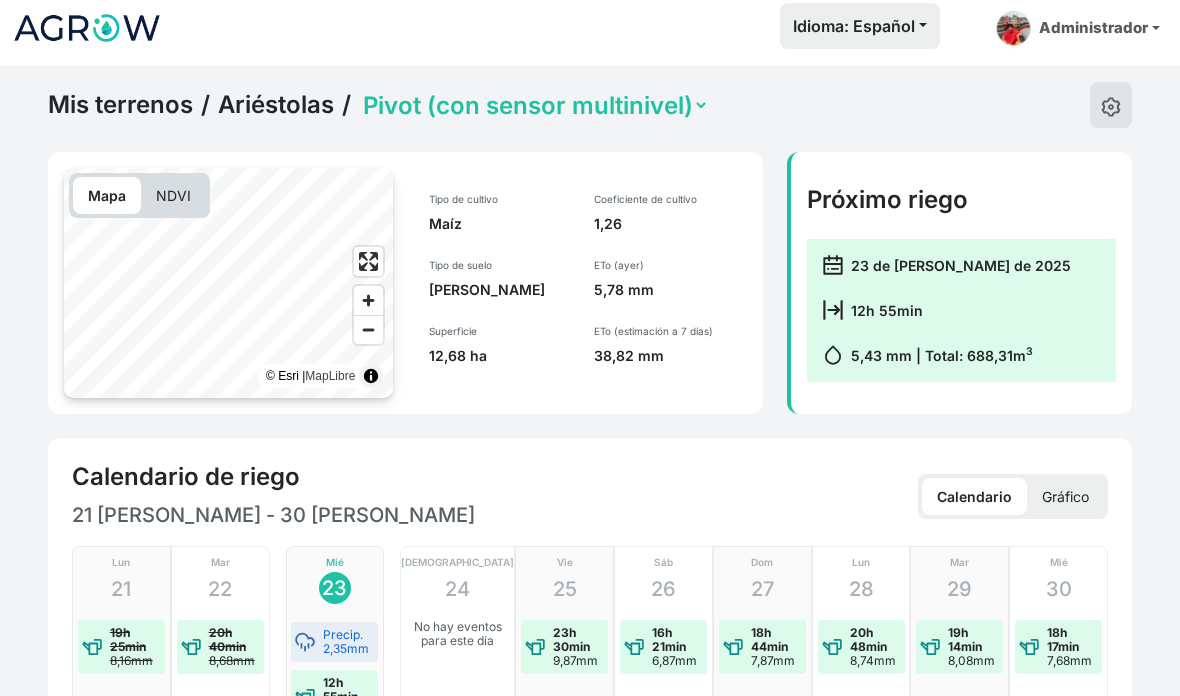 click 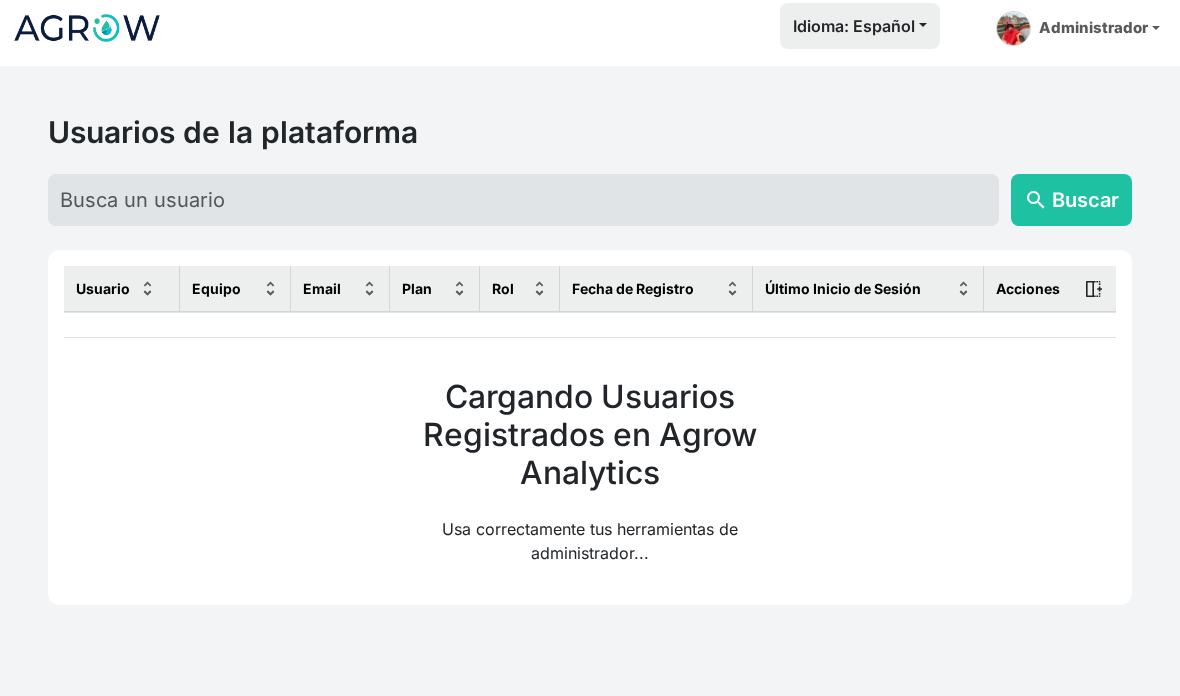 scroll, scrollTop: 10, scrollLeft: 0, axis: vertical 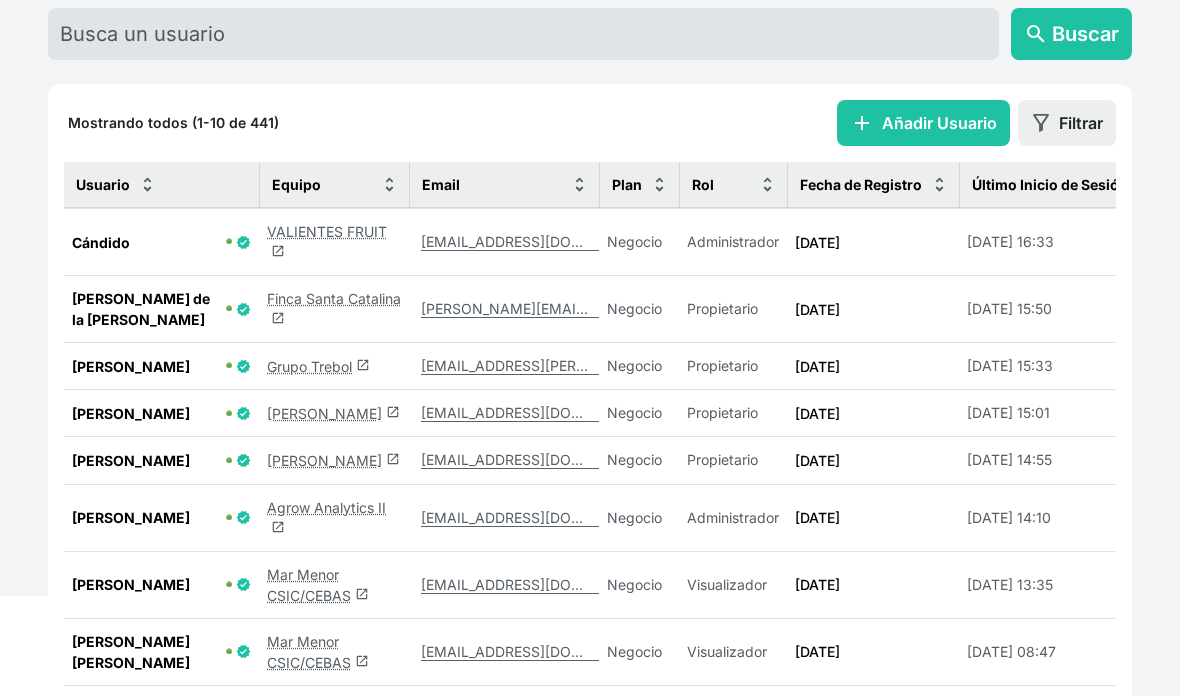 click on "VALIENTES FRUIT  launch" 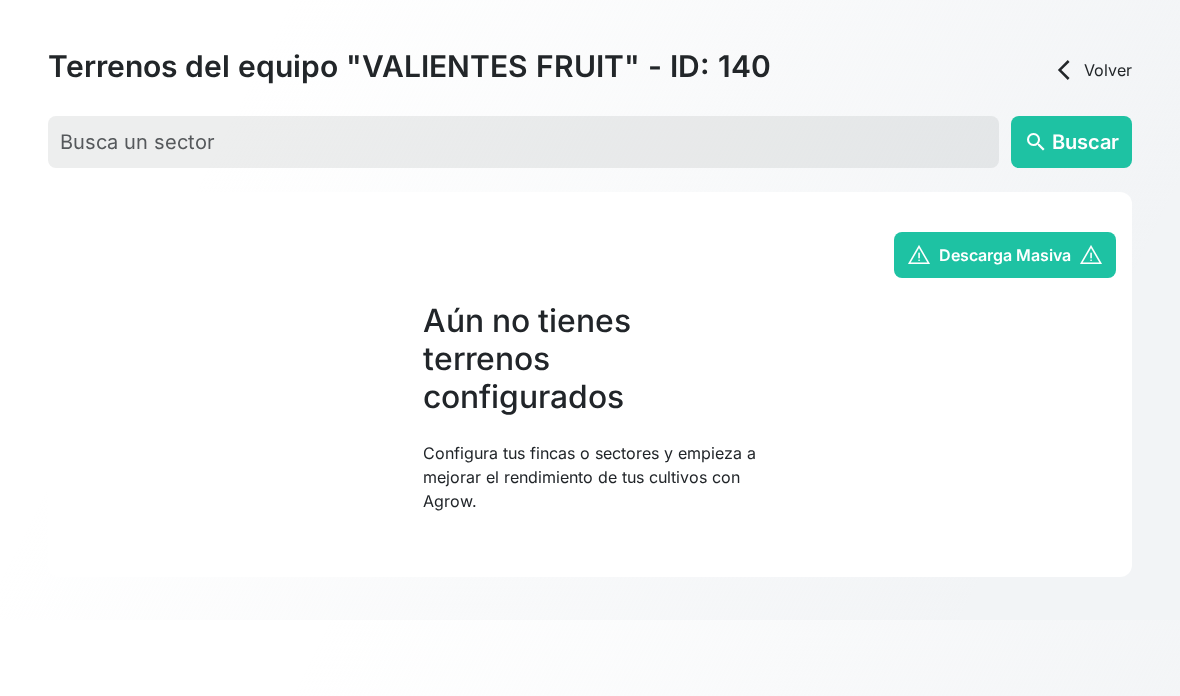 scroll, scrollTop: 76, scrollLeft: 0, axis: vertical 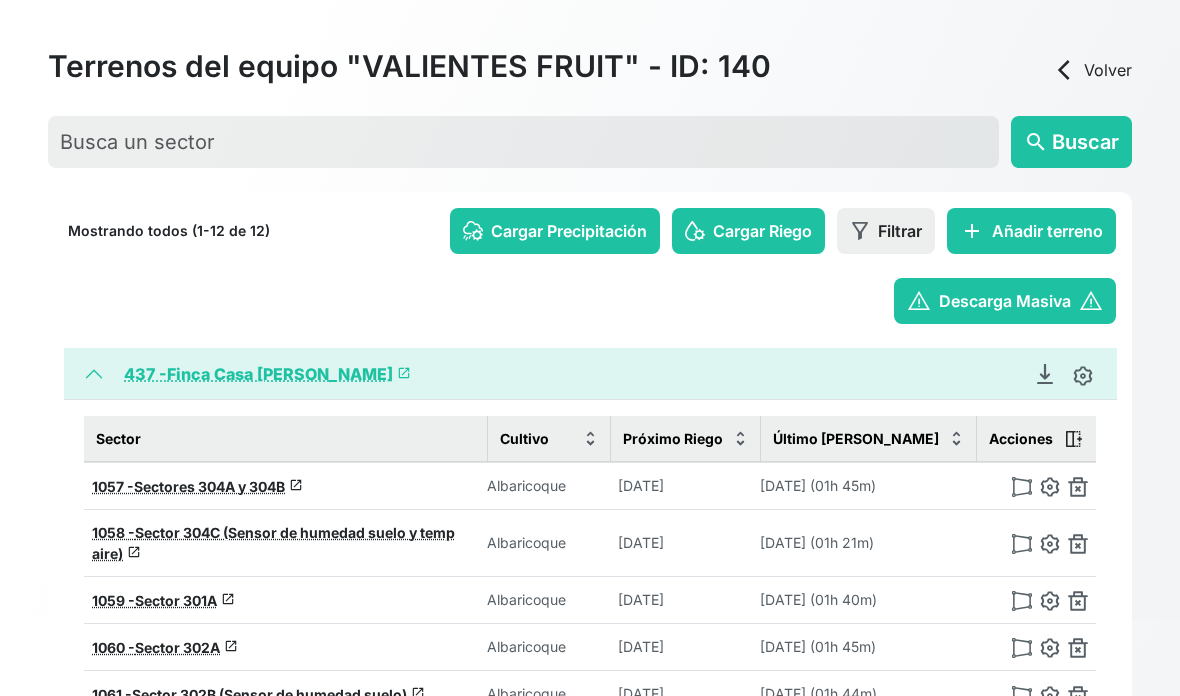 click on "437 -   Finca Casa Rosa   launch" at bounding box center (267, 374) 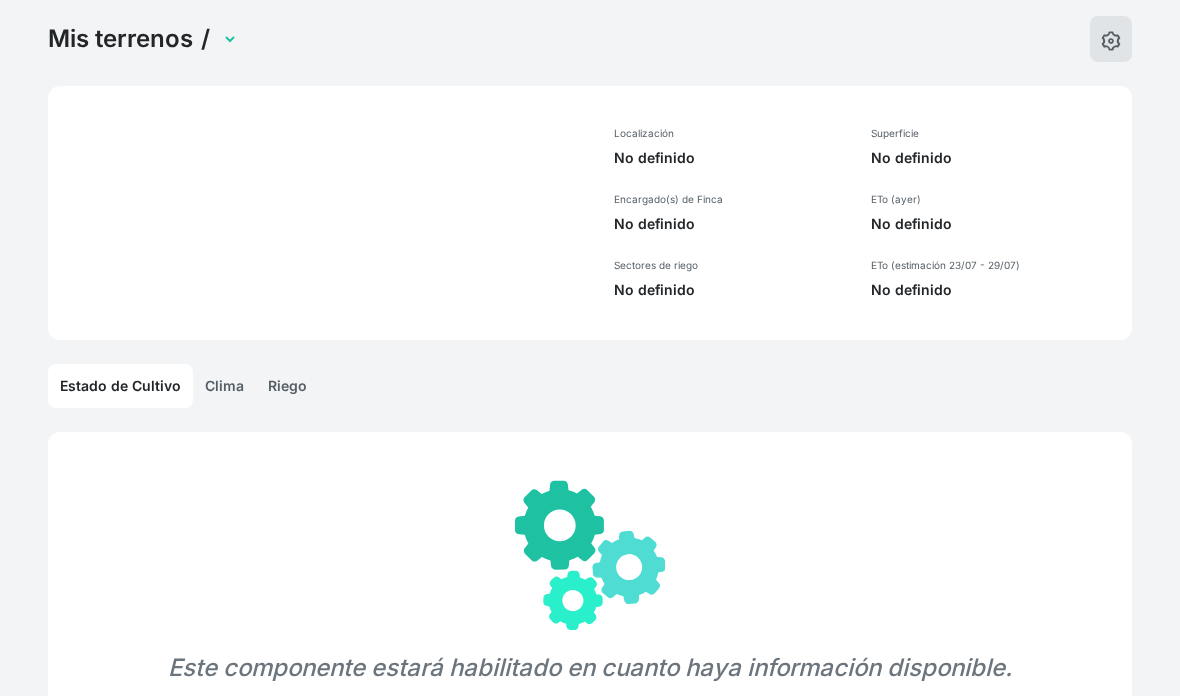 select on "437" 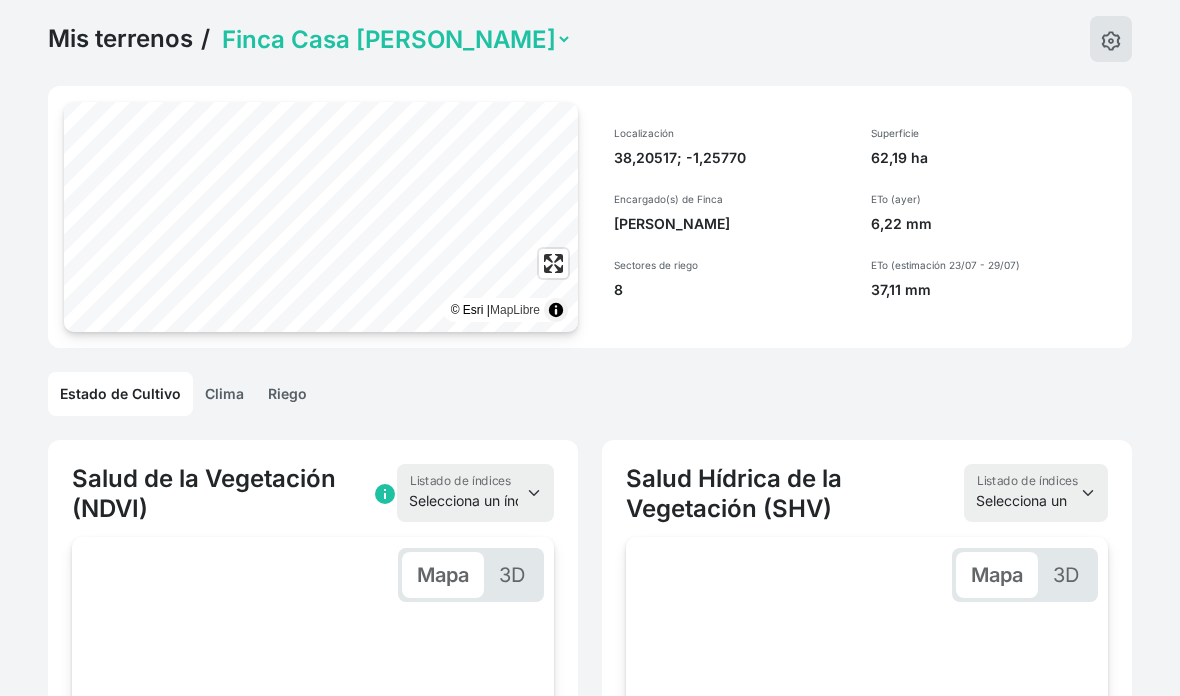 scroll, scrollTop: 0, scrollLeft: 145, axis: horizontal 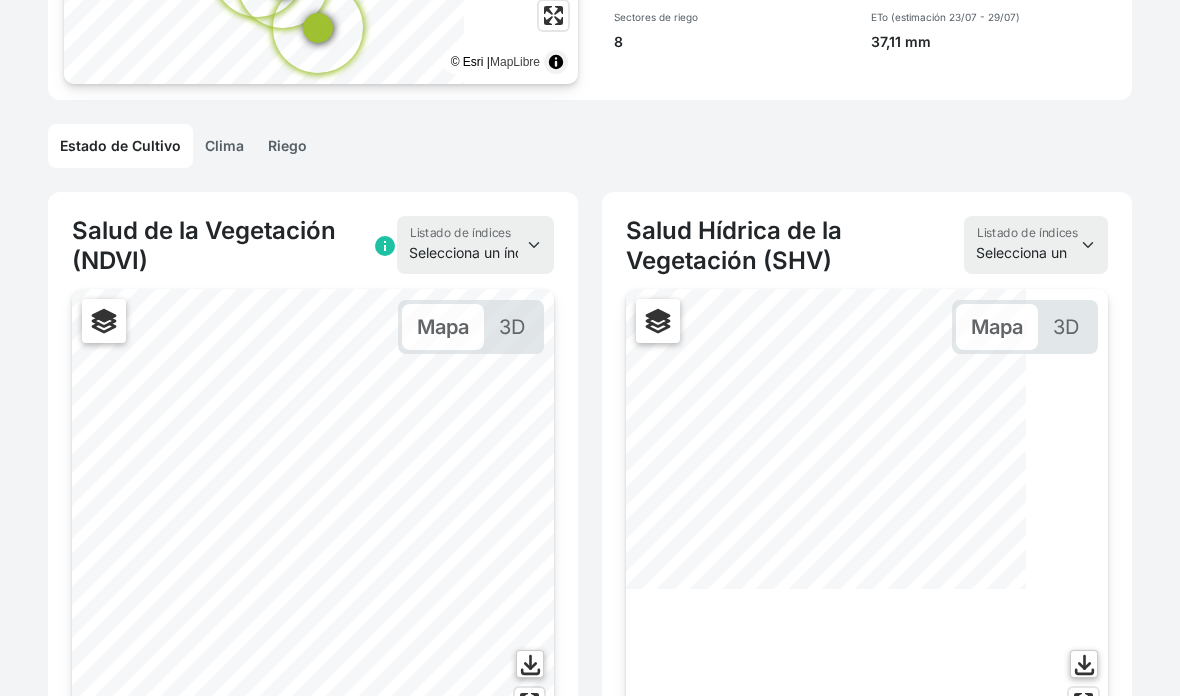 click on "Riego" 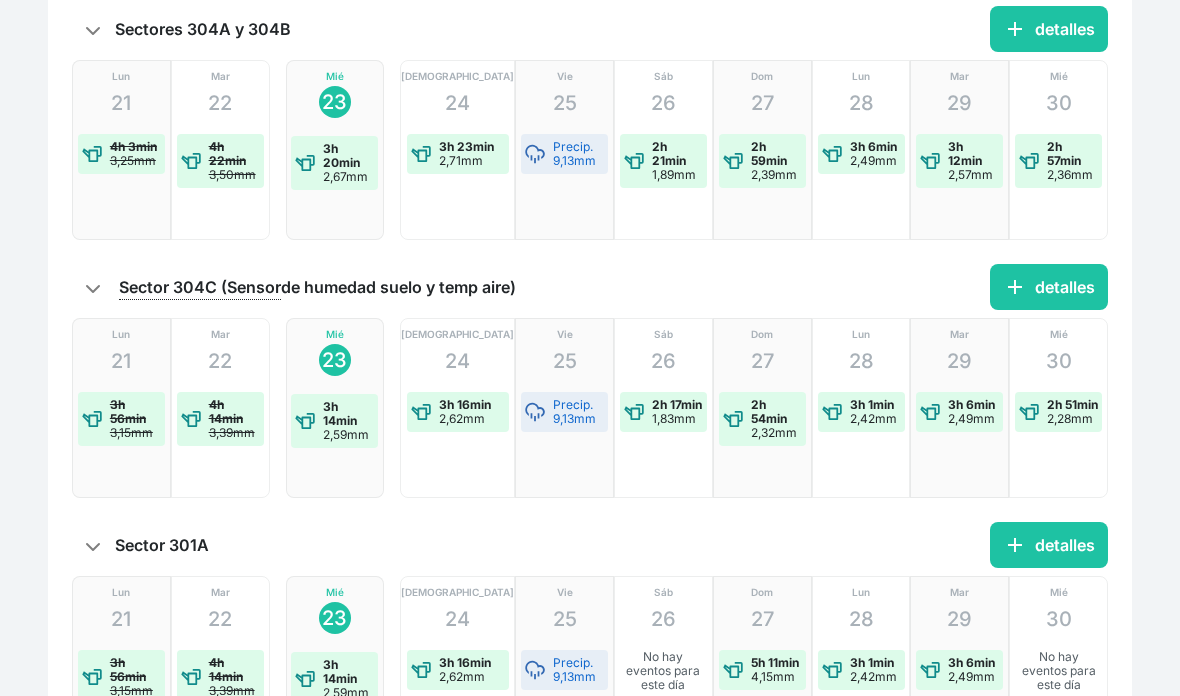 scroll, scrollTop: 618, scrollLeft: 0, axis: vertical 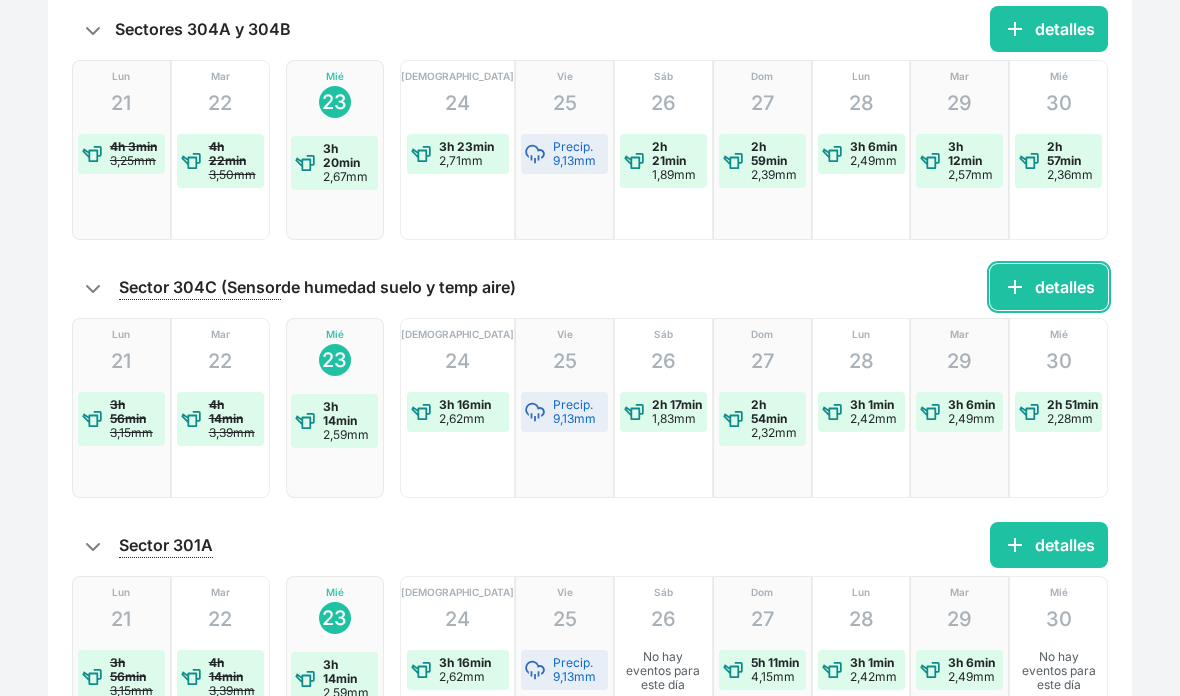click on "add  detalles" 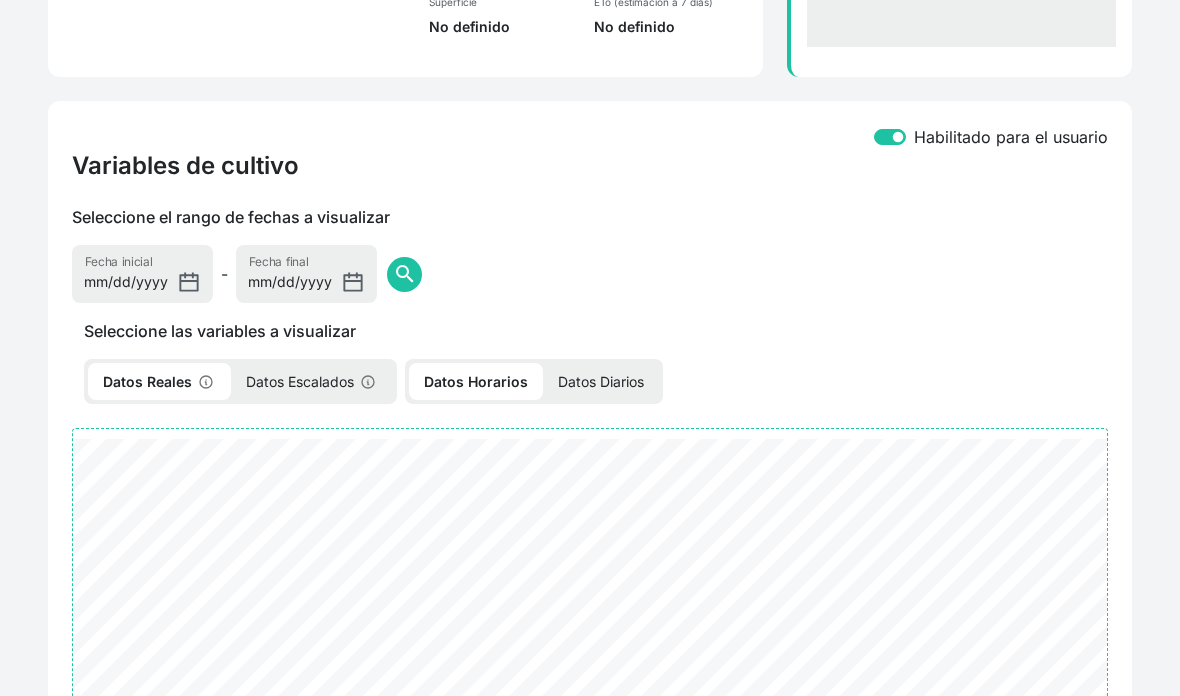scroll, scrollTop: 444, scrollLeft: 0, axis: vertical 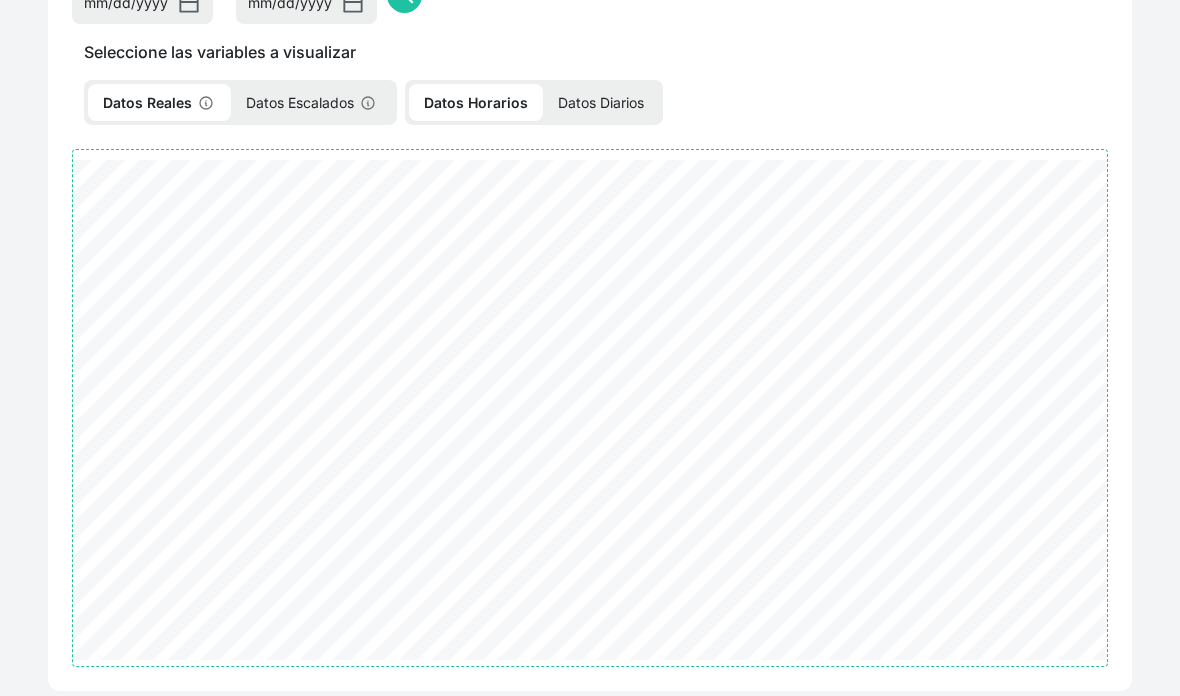 select on "1058" 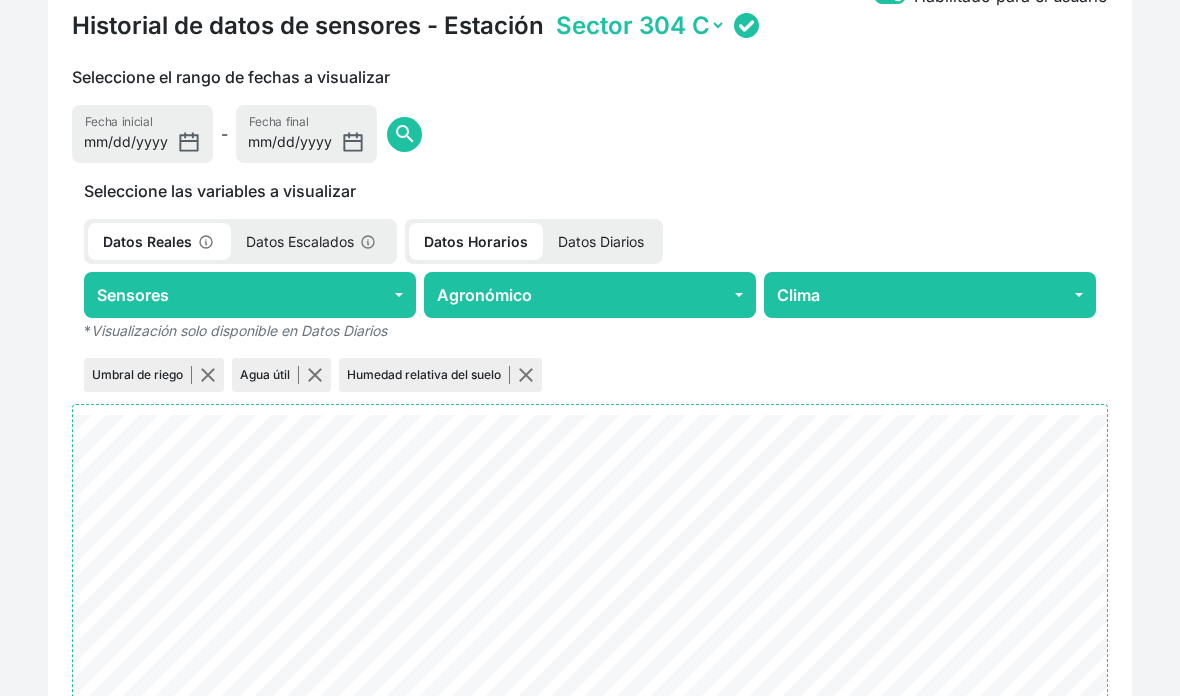 scroll, scrollTop: 850, scrollLeft: 0, axis: vertical 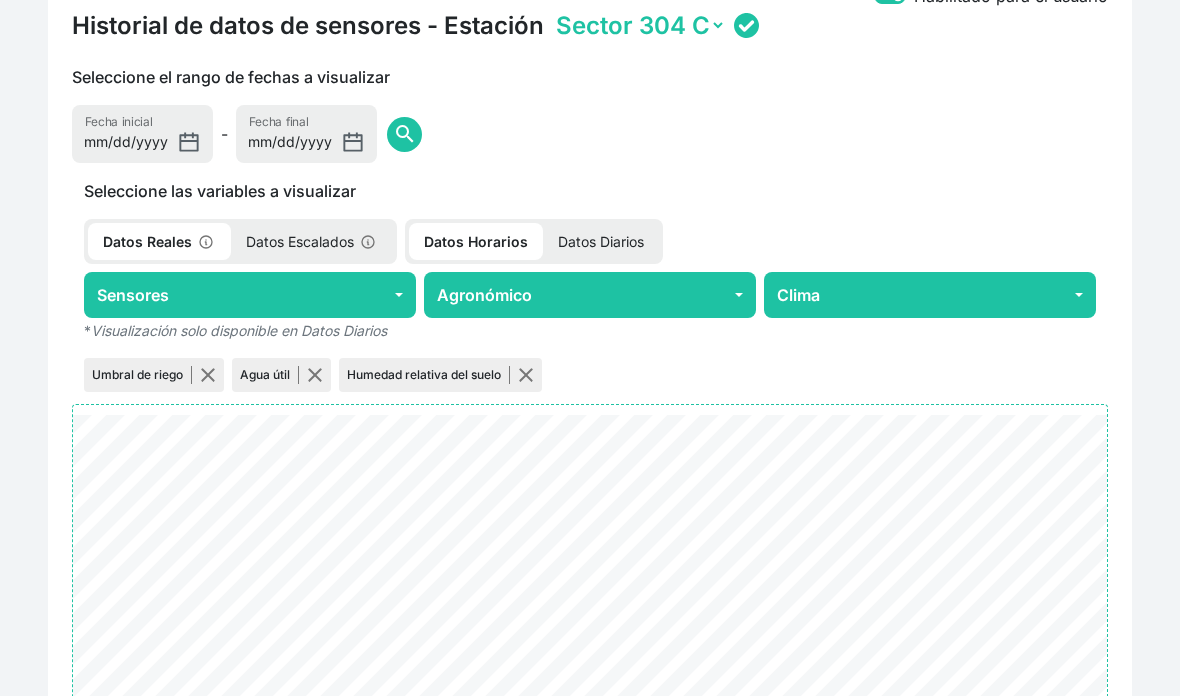 click on "Datos Diarios" 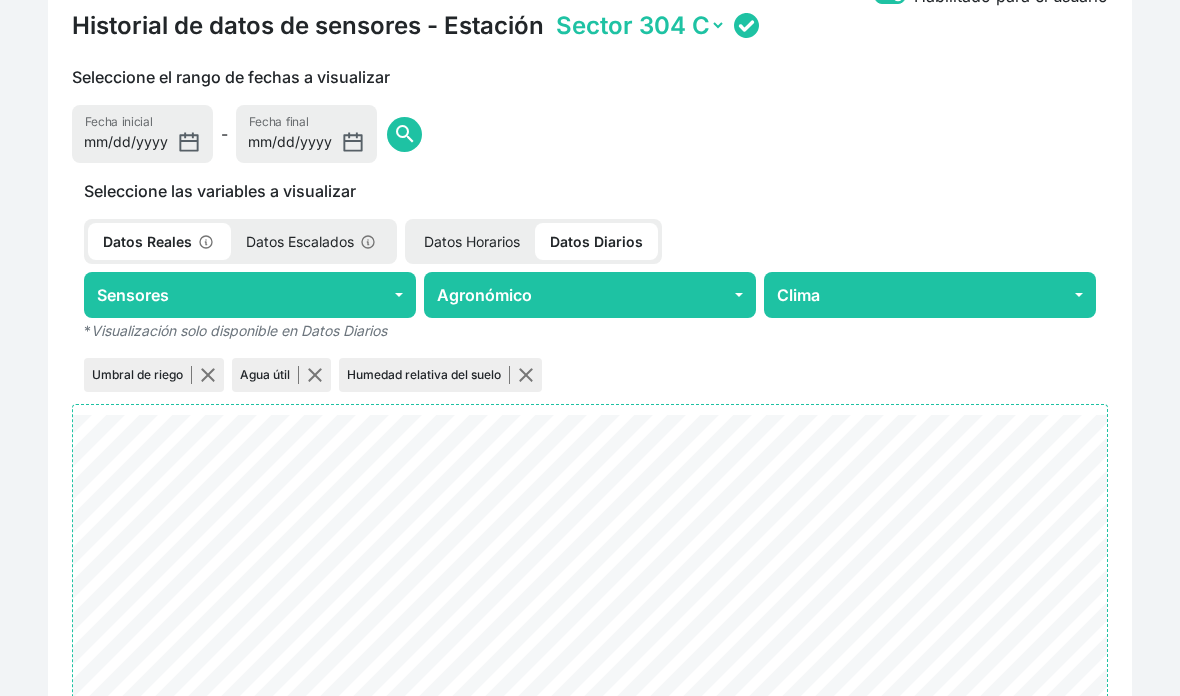click 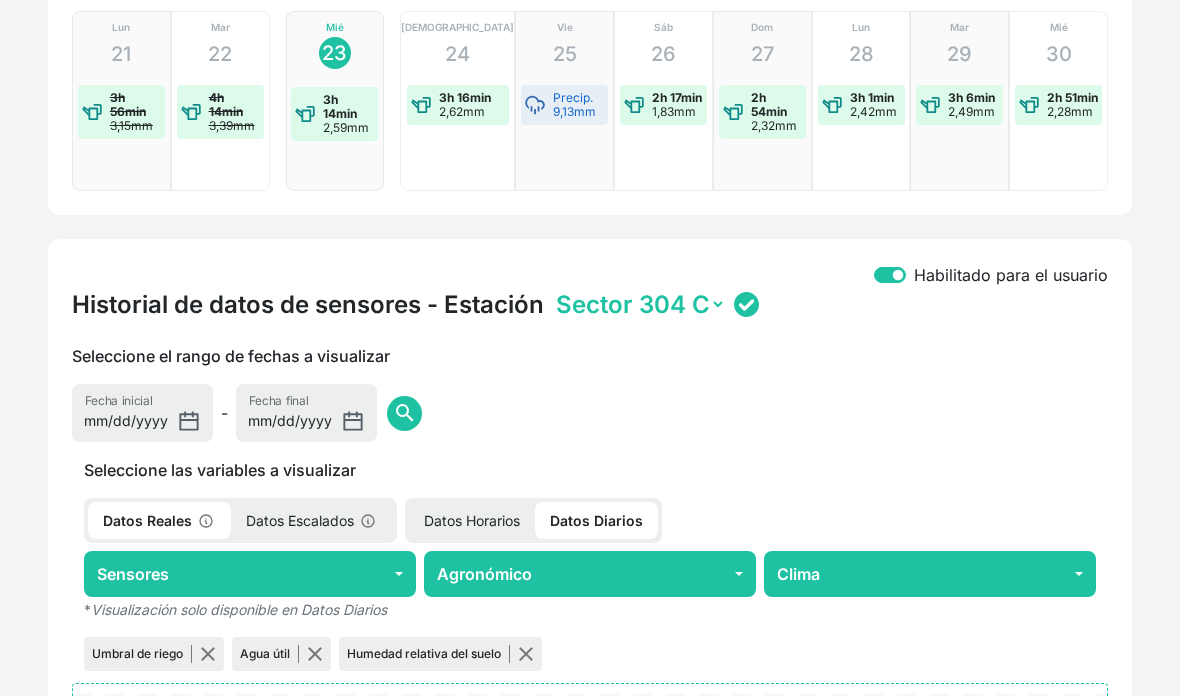 scroll, scrollTop: 850, scrollLeft: 0, axis: vertical 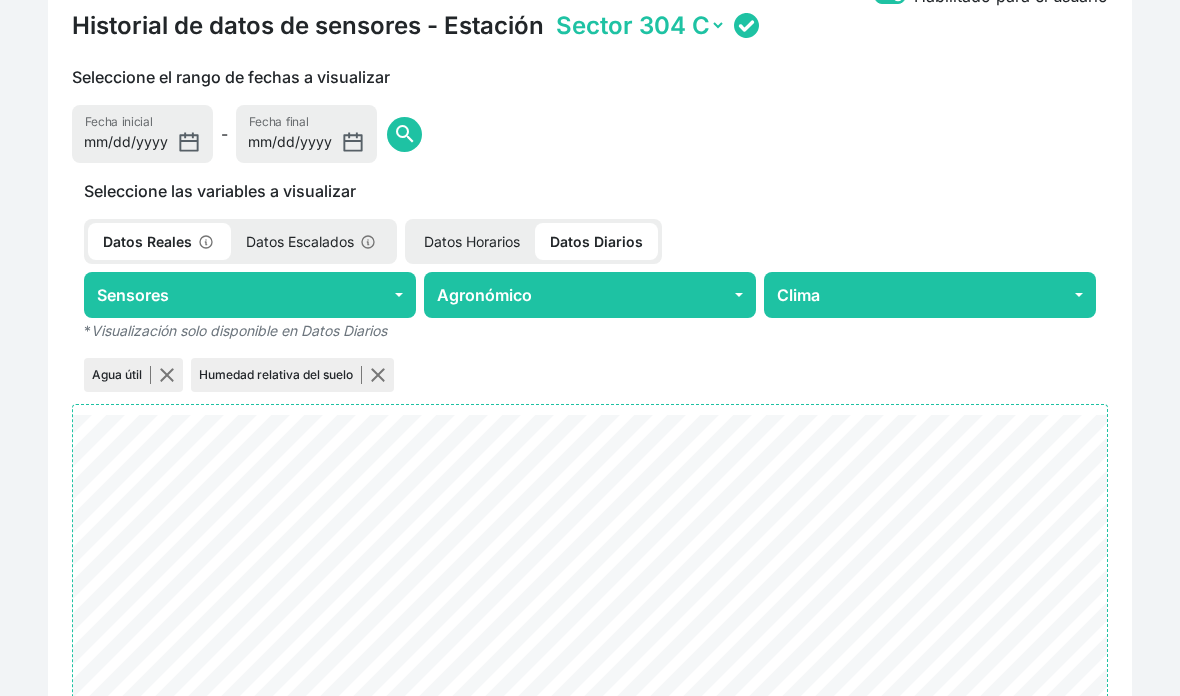 click 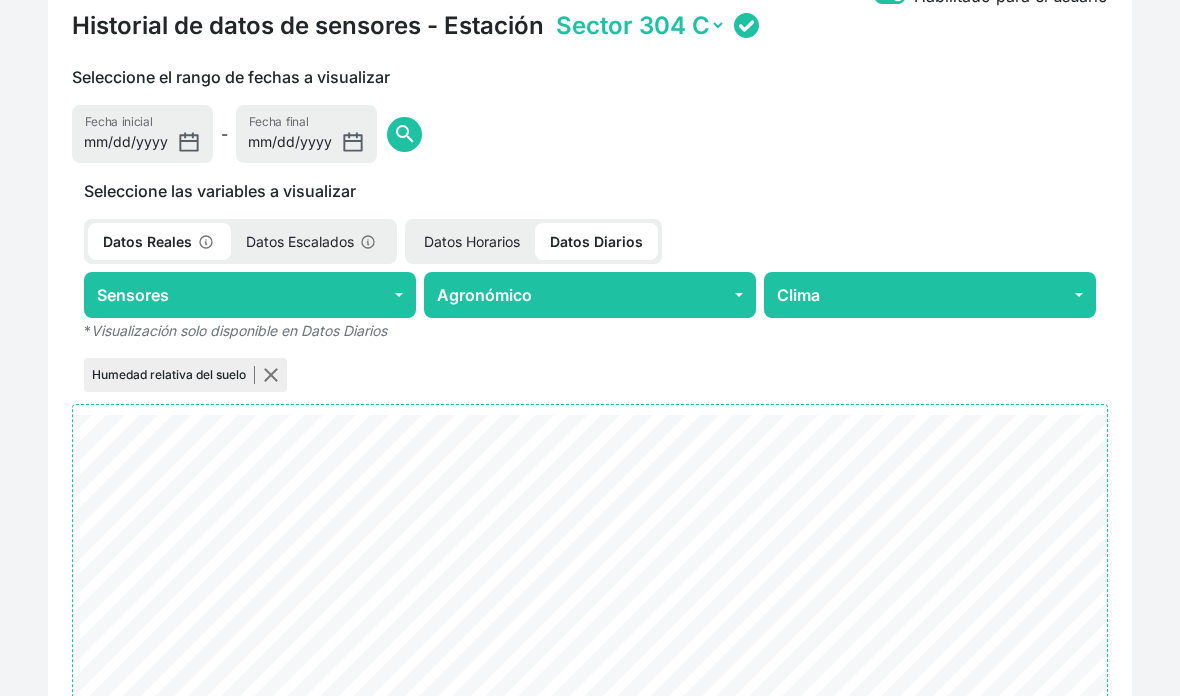 checkbox on "false" 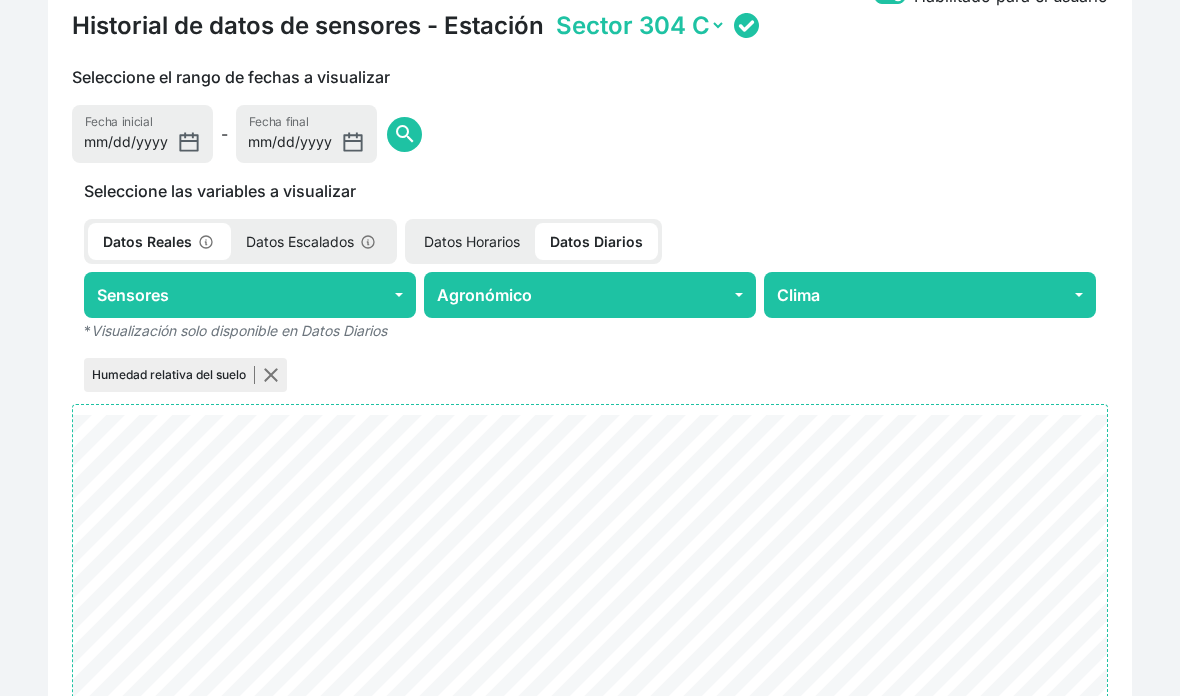 click 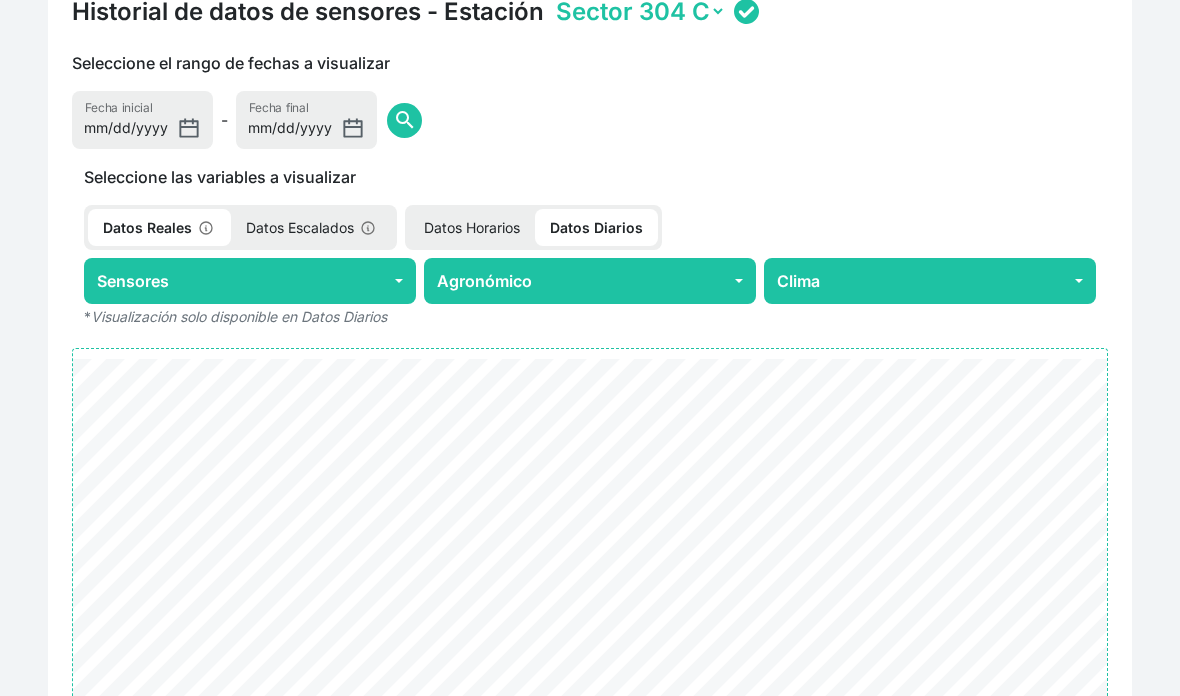 scroll, scrollTop: 860, scrollLeft: 0, axis: vertical 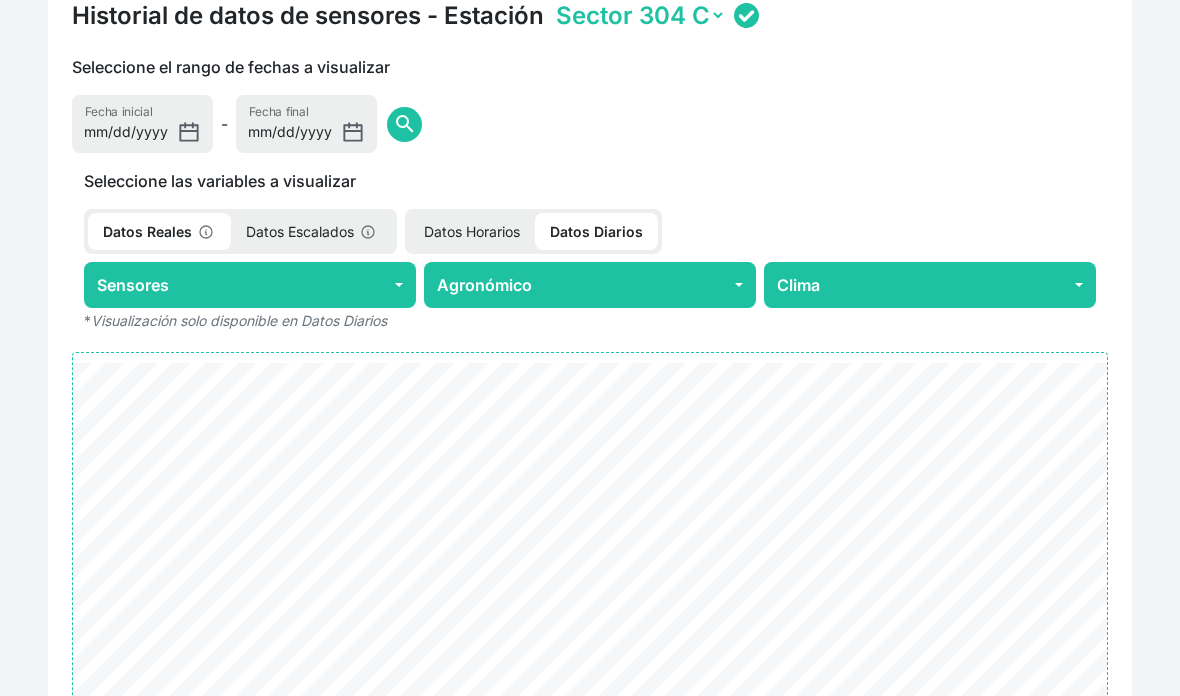 click on "Agronómico" 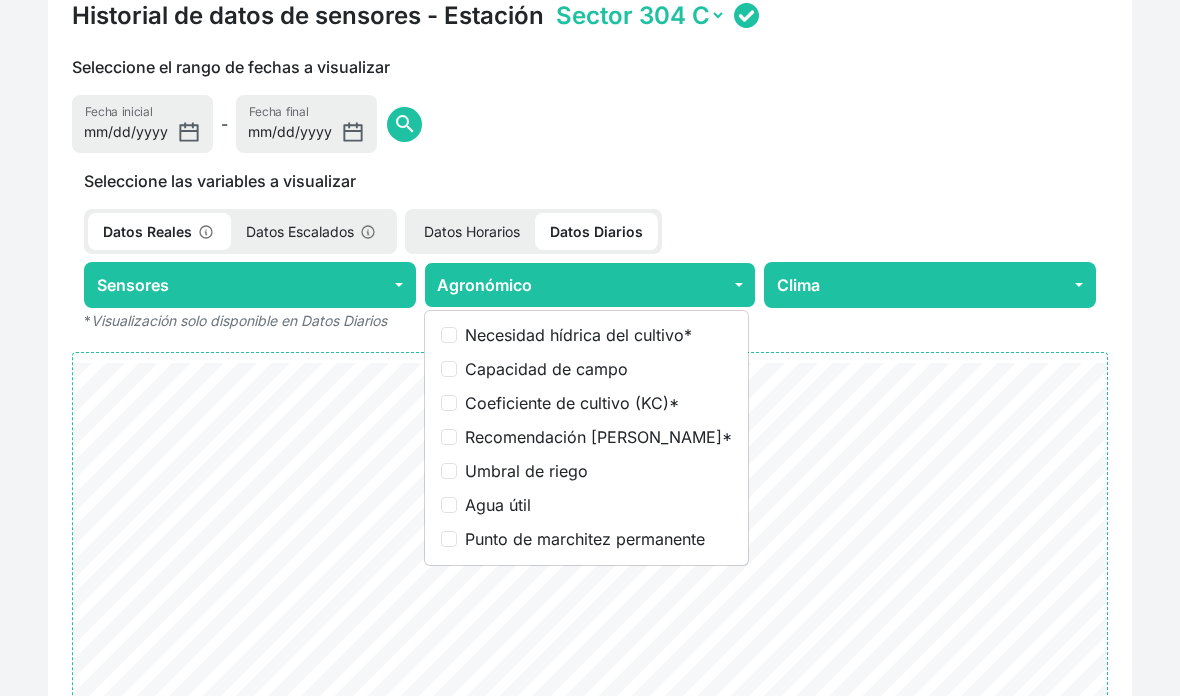 click on "Coeficiente de cultivo (KC) *" 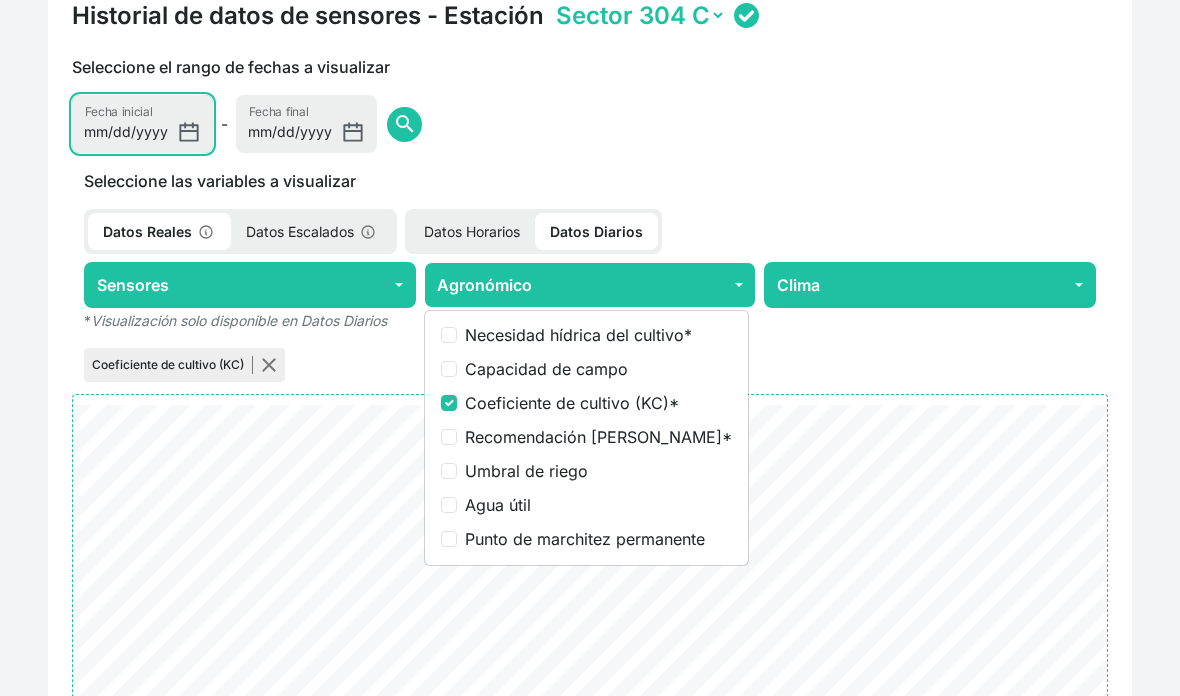 click on "2025-07-16" at bounding box center (142, 124) 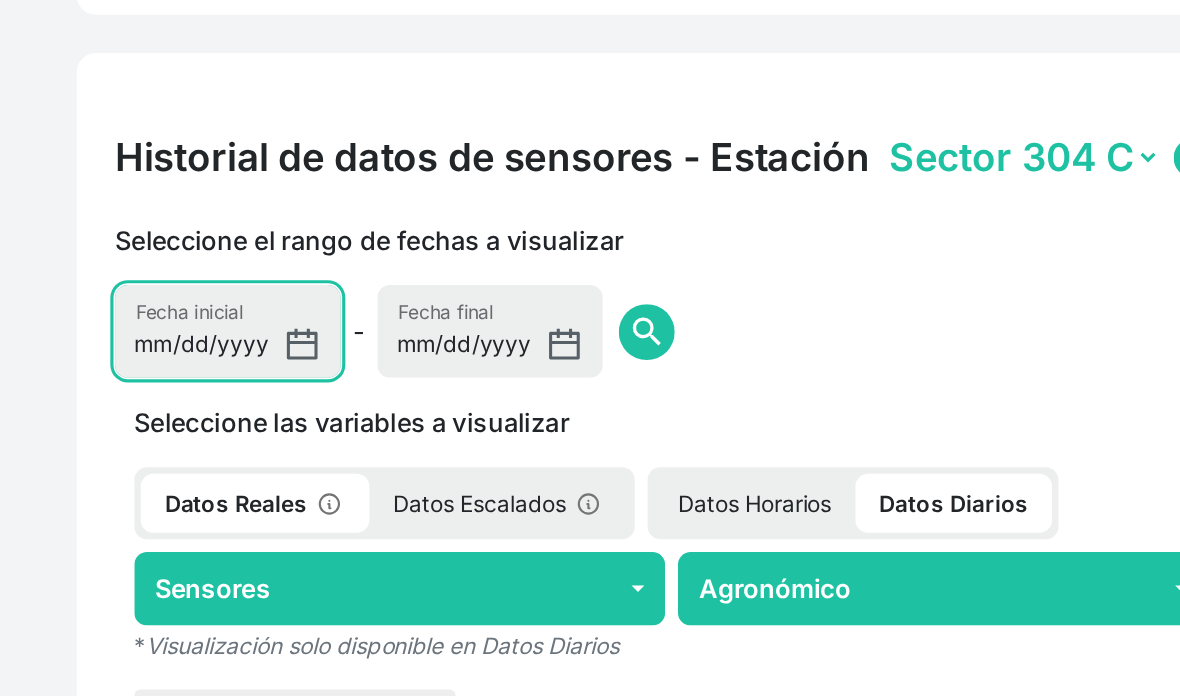 scroll, scrollTop: 777, scrollLeft: 0, axis: vertical 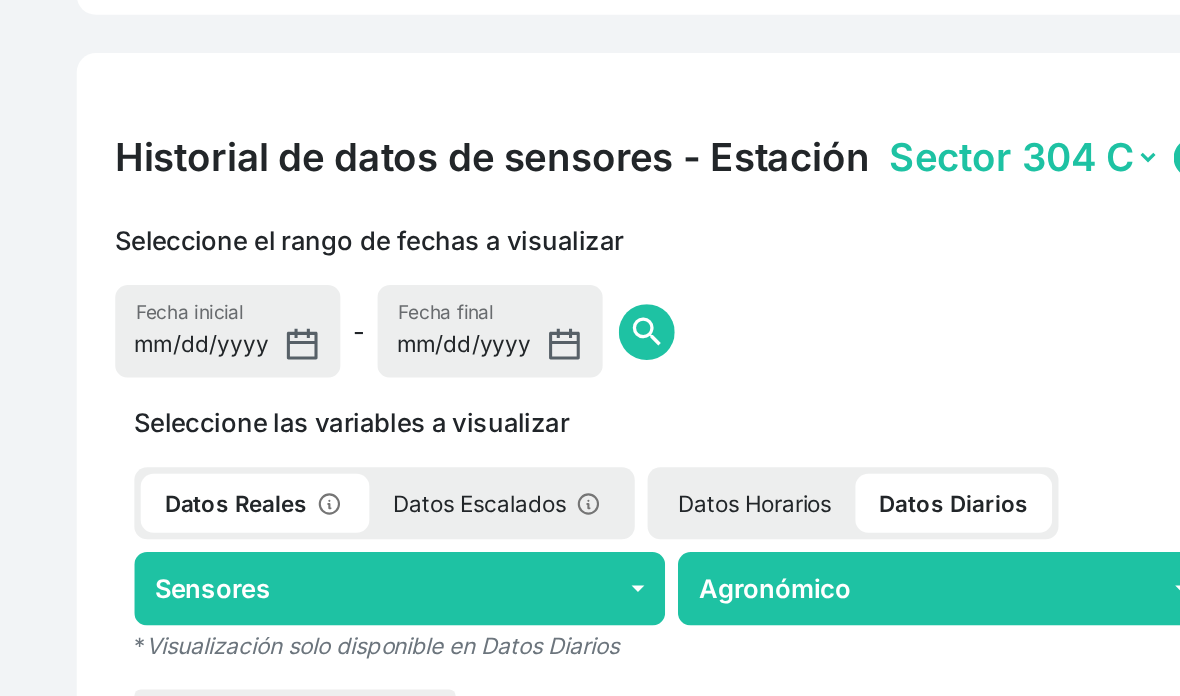 click on "search" 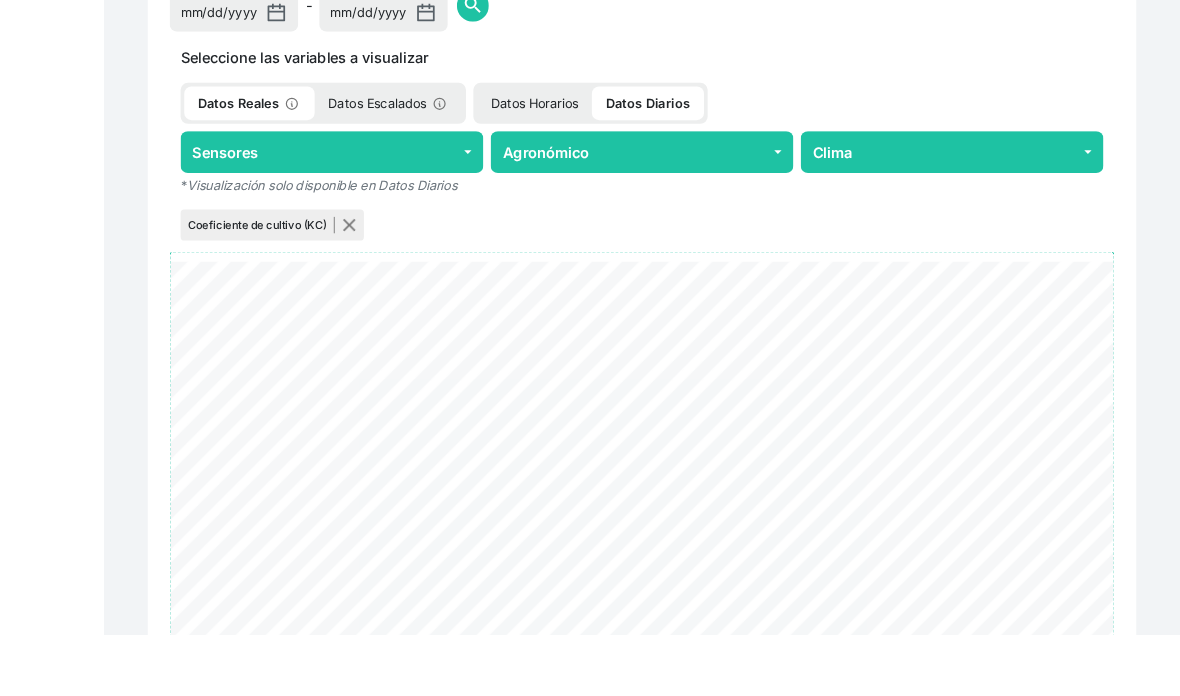 scroll, scrollTop: 961, scrollLeft: 0, axis: vertical 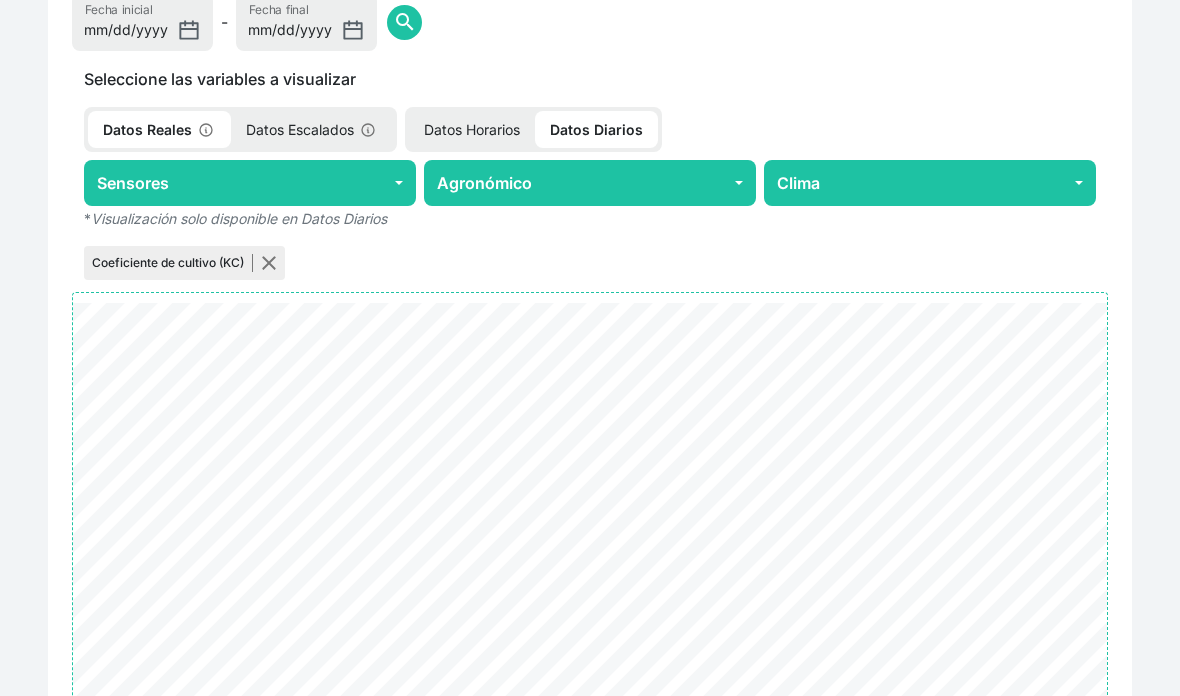 click 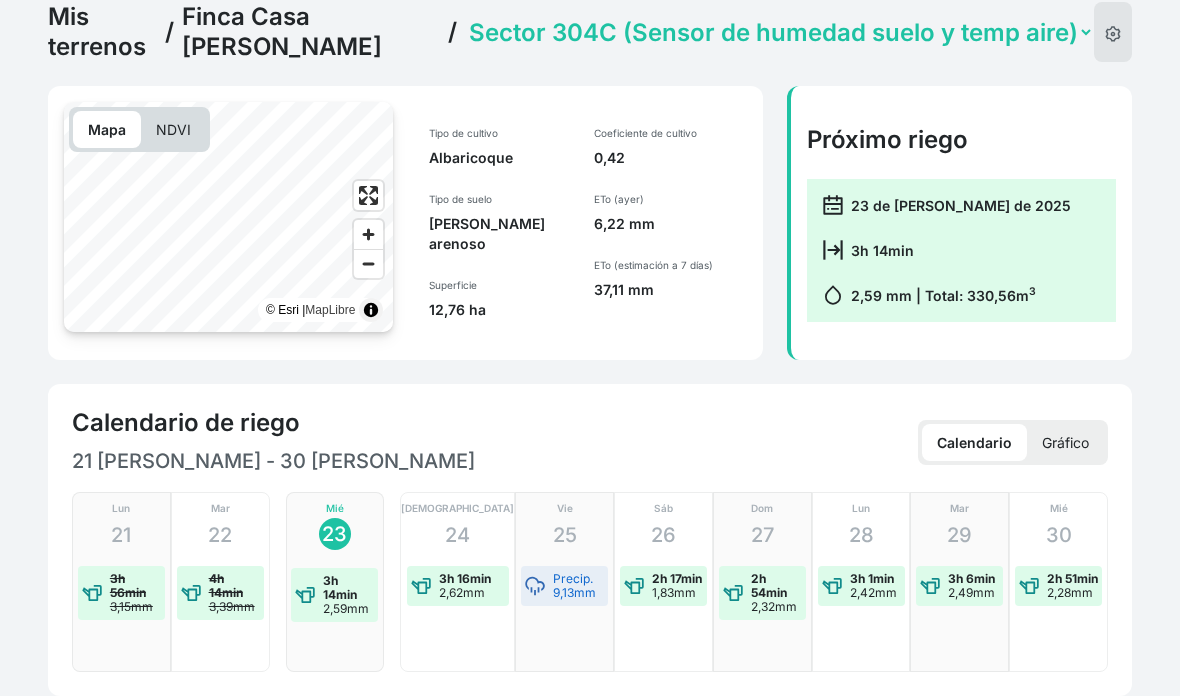 scroll, scrollTop: 0, scrollLeft: 0, axis: both 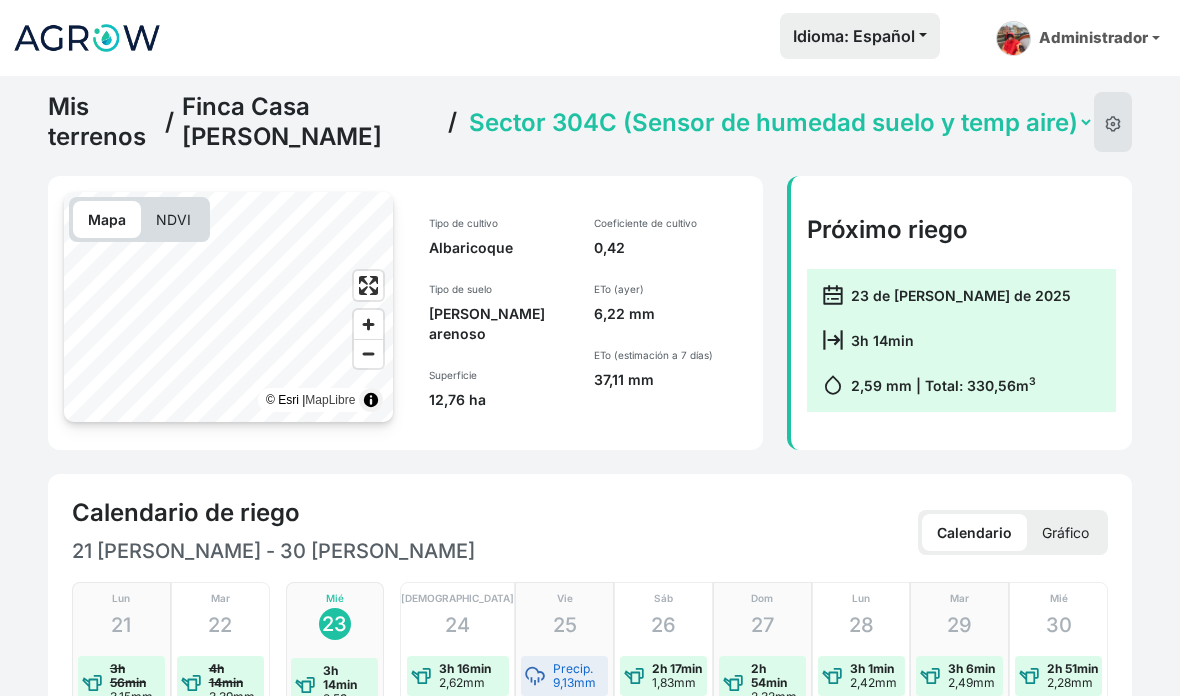 click 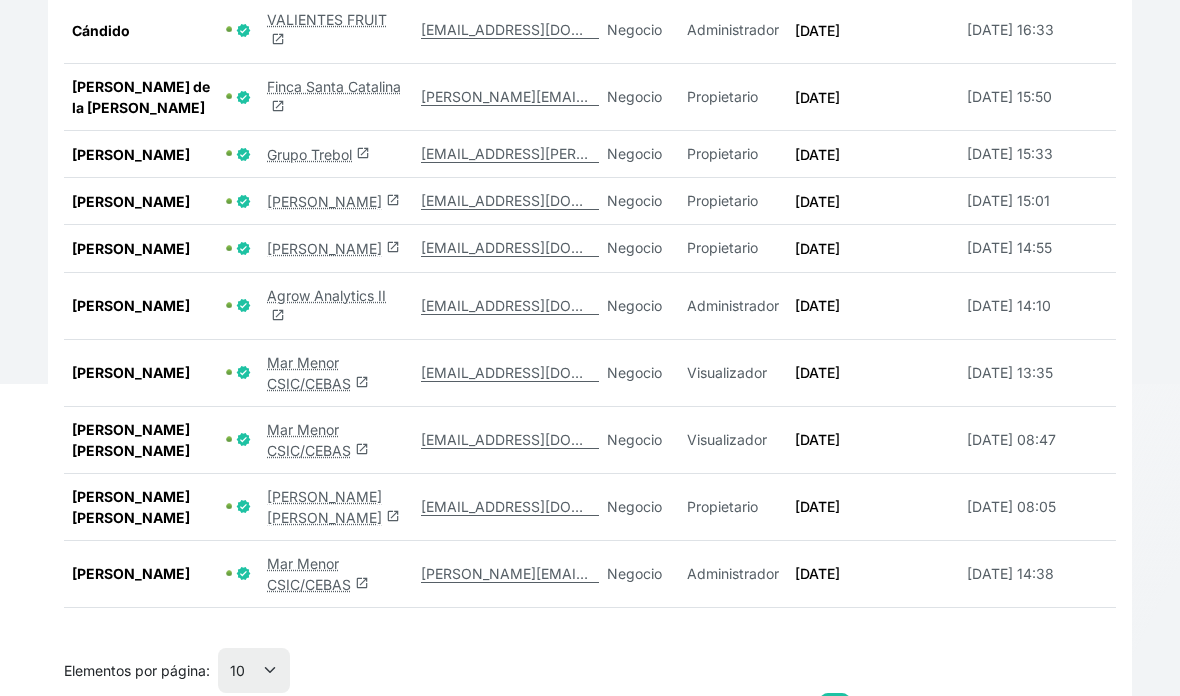 scroll, scrollTop: 379, scrollLeft: 0, axis: vertical 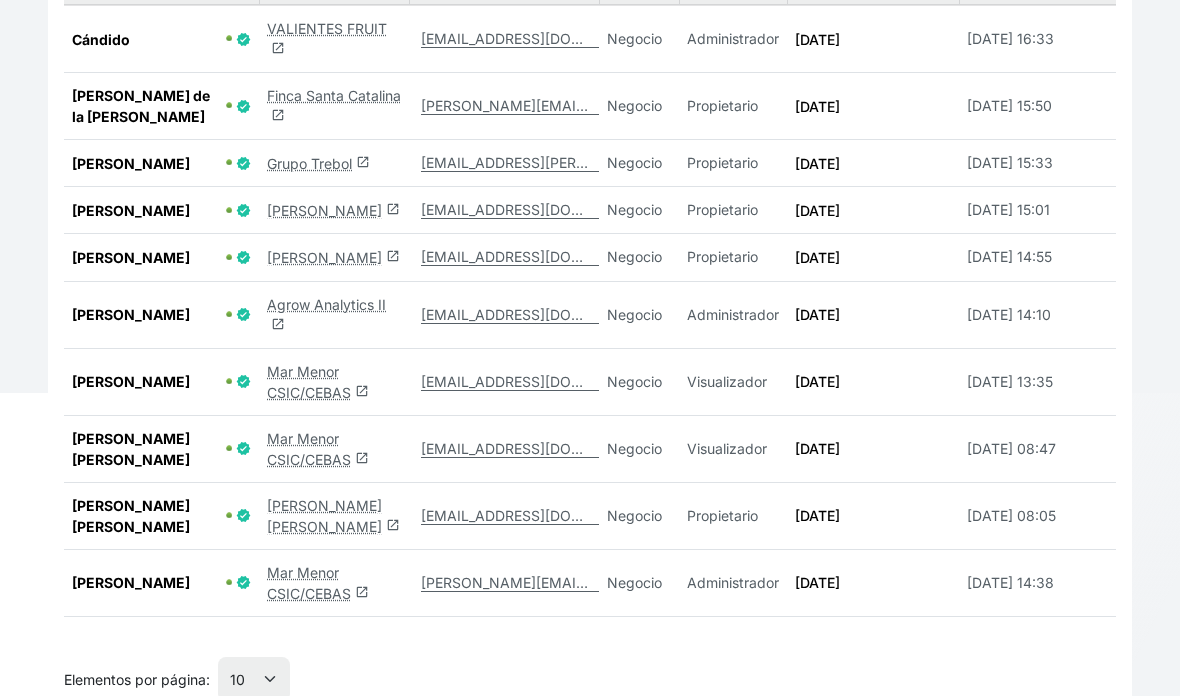 click on "Mar Menor CSIC/CEBAS   launch" 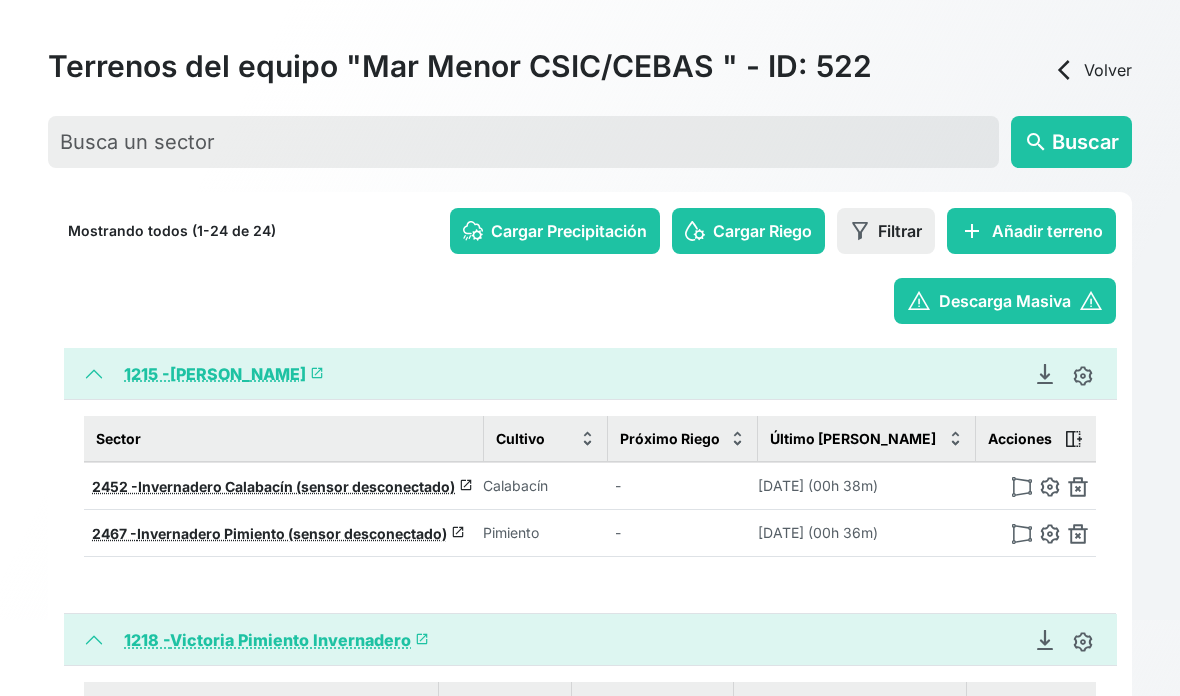 click on "1215 -   Miguel Invernadero   launch" at bounding box center (224, 374) 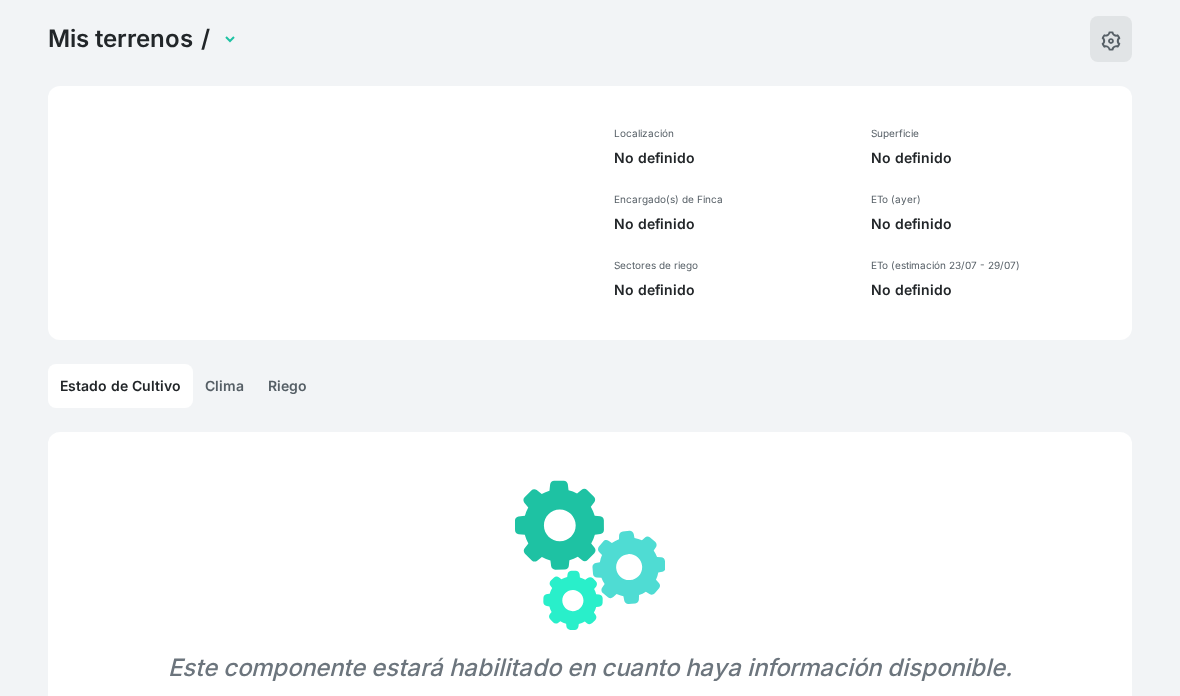 select on "1215" 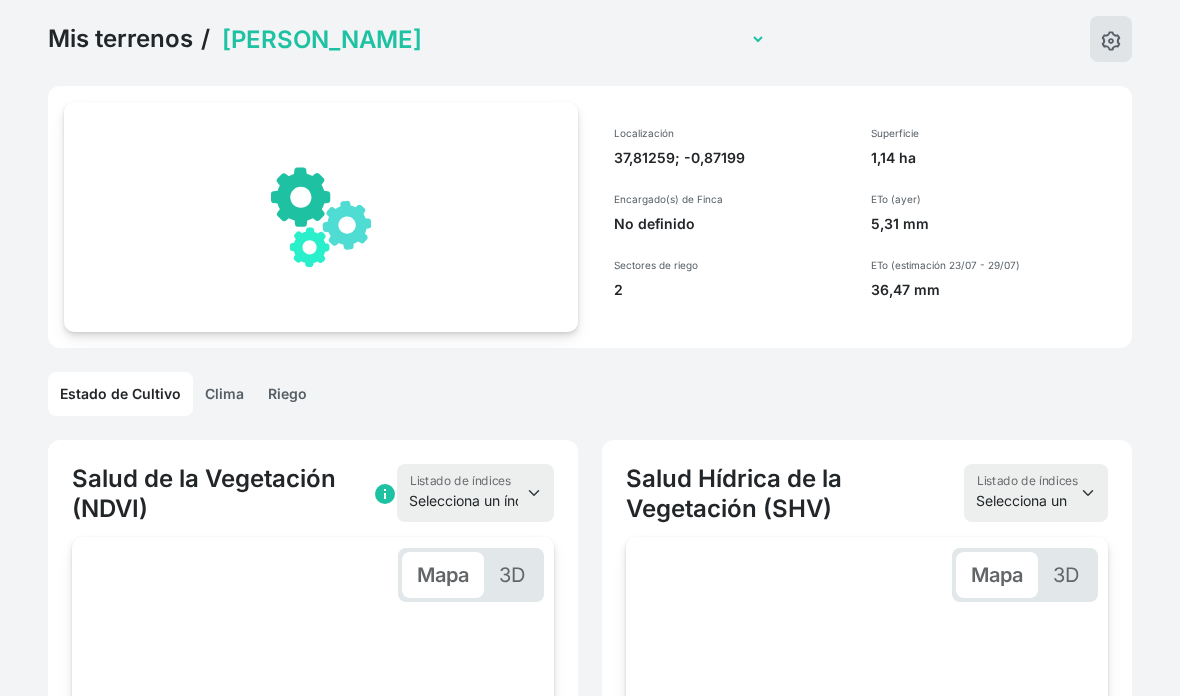 scroll, scrollTop: 0, scrollLeft: 145, axis: horizontal 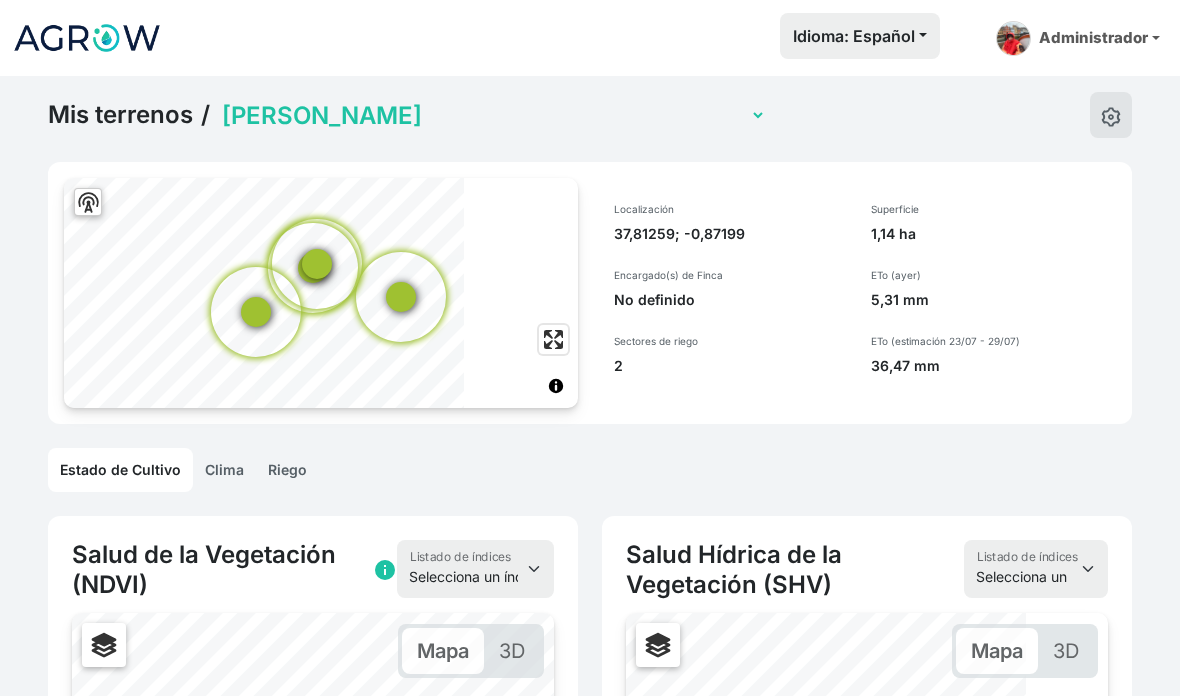 click on "Miguel Invernadero   Victoria  Pimiento Invernadero   Juan Francisco Lechuga Aire libre   Juan Franscico Pomelo    Miguel Mandarino   Pedro  Limonero   Pedro Naranjo   José Antonio Algarrobo   José Antonio Almendro   Felix Garre Brócoli-Melon   Pedro Limonero Microburbujas   Rolando Limonero" 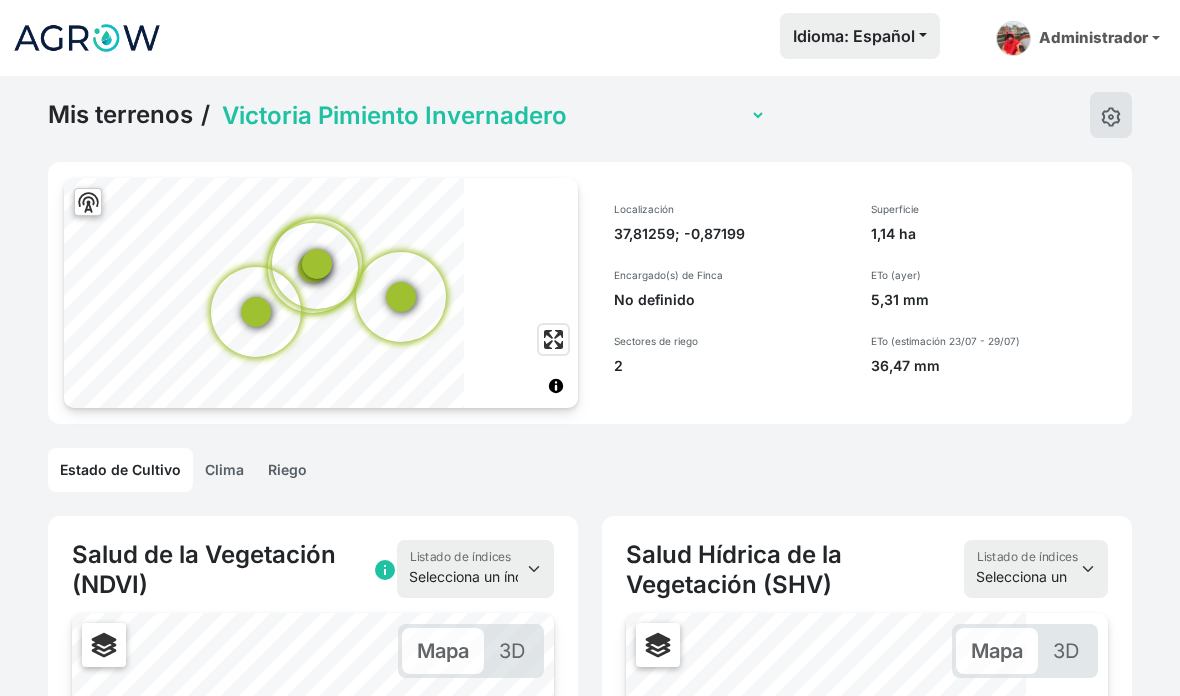 click on "Idioma: Español  Español English Português  Administrador Preferencias Usuarios de la plataforma Volver a la página web  launch  Cerrar sesión Mis terrenos /  Miguel Invernadero   Victoria  Pimiento Invernadero   Juan Francisco Lechuga Aire libre   Juan Franscico Pomelo    Miguel Mandarino   Pedro  Limonero   Pedro Naranjo   José Antonio Algarrobo   José Antonio Almendro   Felix Garre Brócoli-Melon   Pedro Limonero Microburbujas   Rolando Limonero  © Esri |  MapLibre Localización  37,81259; -0,87199  Encargado(s) de Finca  No definido  Sectores de riego 2 Superficie 1,14 ha ETo (ayer)  5,31 mm   ETo (estimación 23/07 - 29/07)   36,47 mm  Estado de Cultivo Clima Riego  Salud de la Vegetación (NDVI)   info   Selecciona un índice   NDVI   NDMI   SAVI   FVC   SHV   Thermal  Listado de índices  Mapa   3D  Invernadero Calabacín (sensor desconectado) © Esri |  MapLibre  -1,00   -0,50   0   0,50   1,00  . . . . . . . . . . . . . . . . . . . . . . . . . . . . . . .  Jul  . . . . . . ." at bounding box center [590, 348] 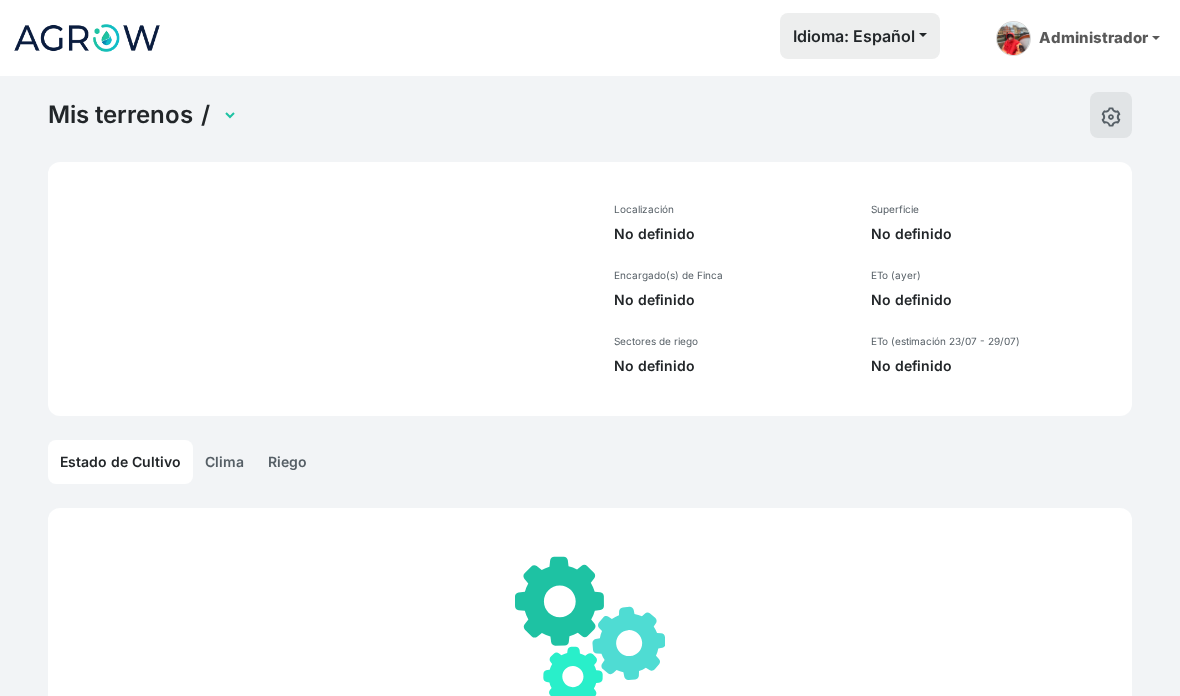 select on "1218" 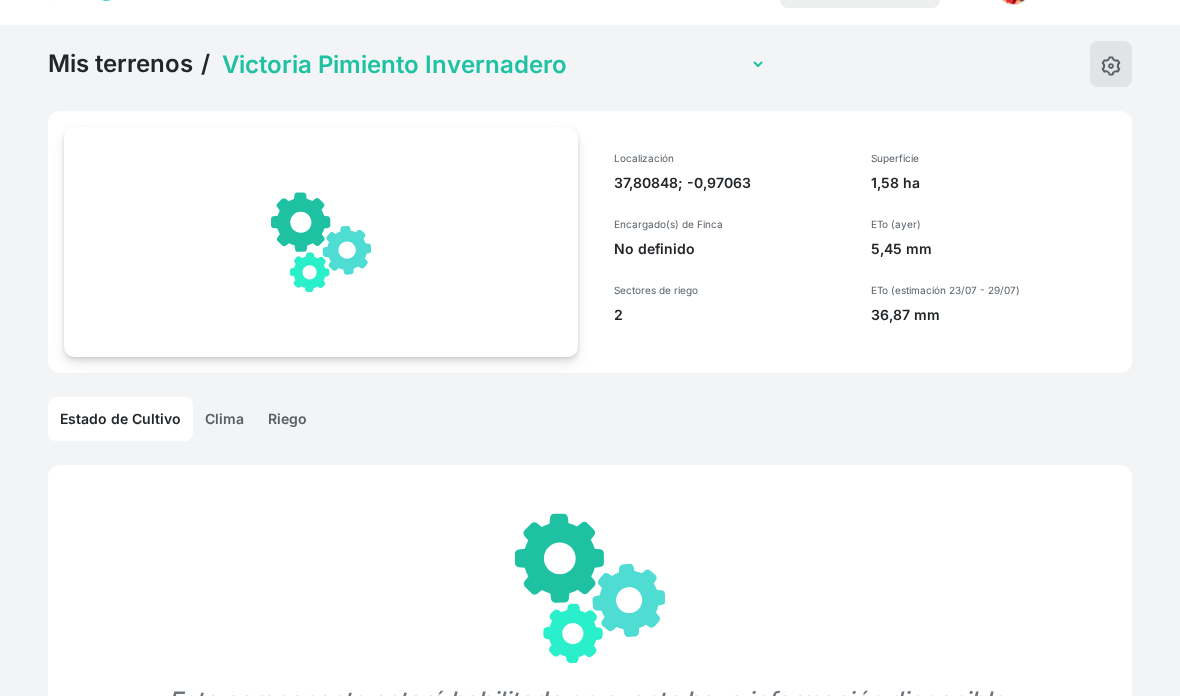 scroll, scrollTop: 156, scrollLeft: 0, axis: vertical 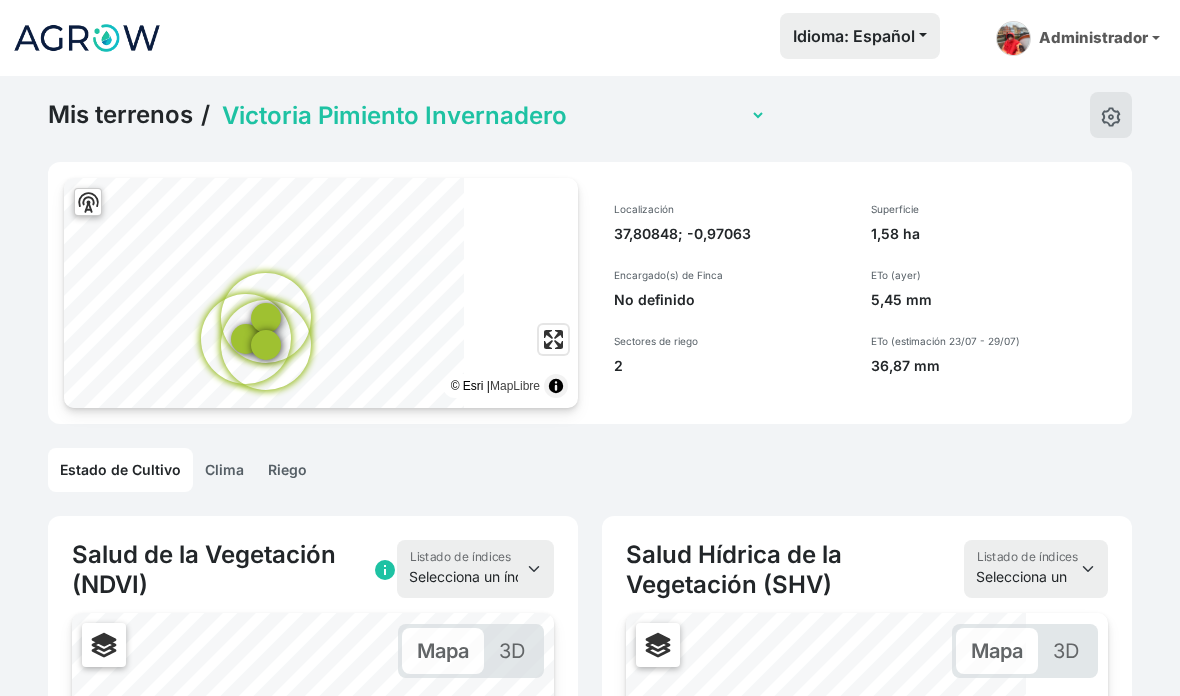 click on "Miguel Invernadero   Victoria  Pimiento Invernadero   Juan Francisco Lechuga Aire libre   Juan Franscico Pomelo    Miguel Mandarino   Pedro  Limonero   Pedro Naranjo   José Antonio Algarrobo   José Antonio Almendro   Felix Garre Brócoli-Melon   Pedro Limonero Microburbujas   Rolando Limonero" 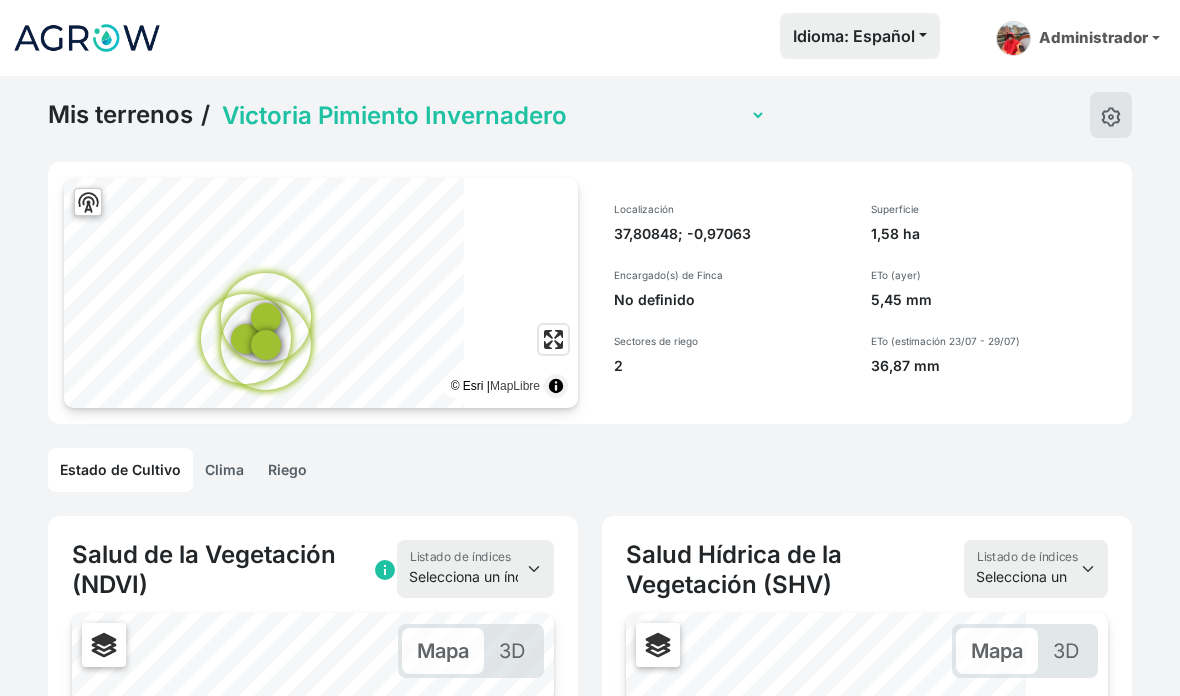 click 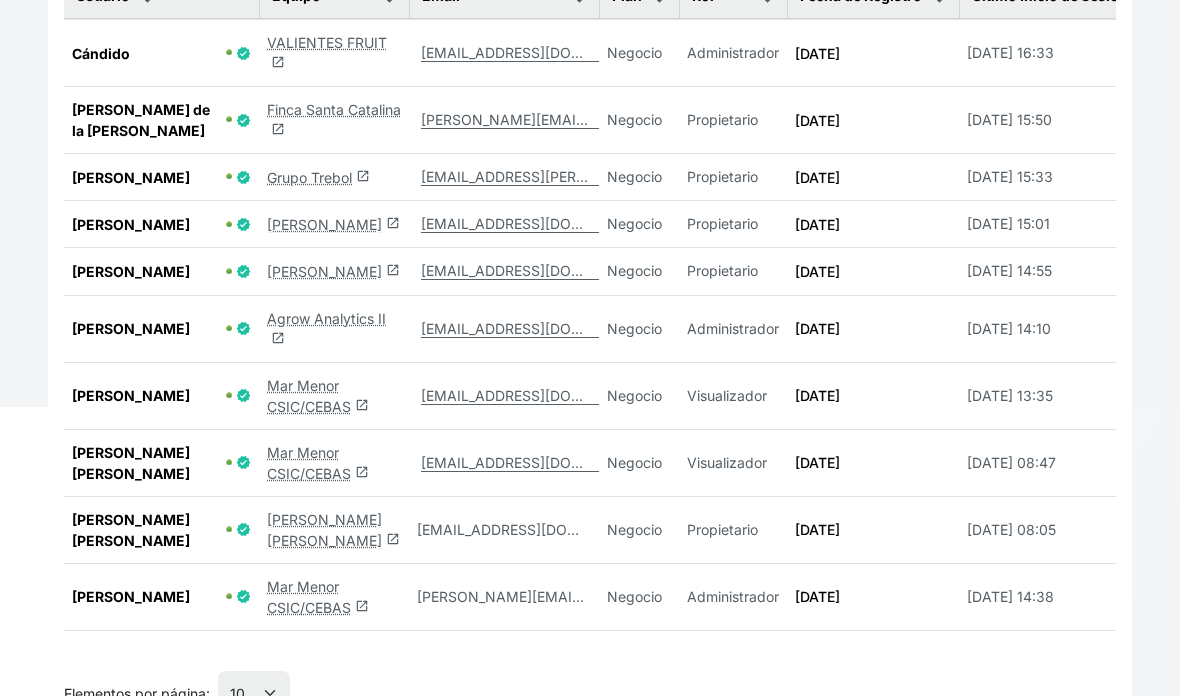 scroll, scrollTop: 365, scrollLeft: 0, axis: vertical 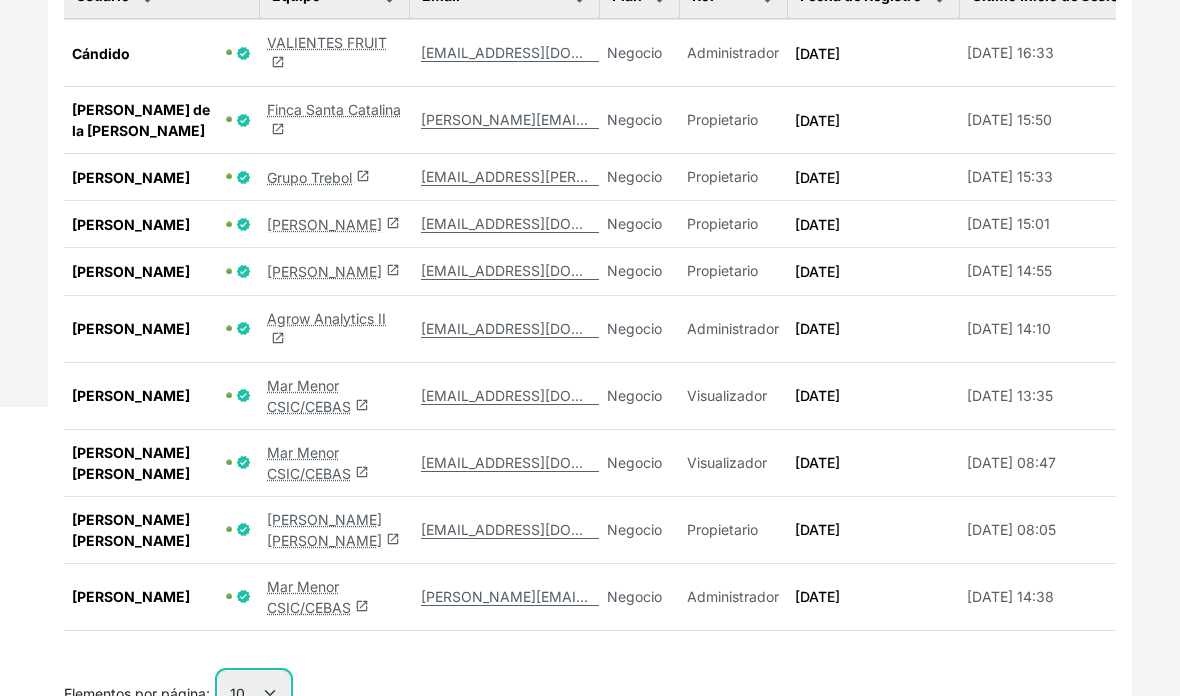 click on "10 25 50 100" 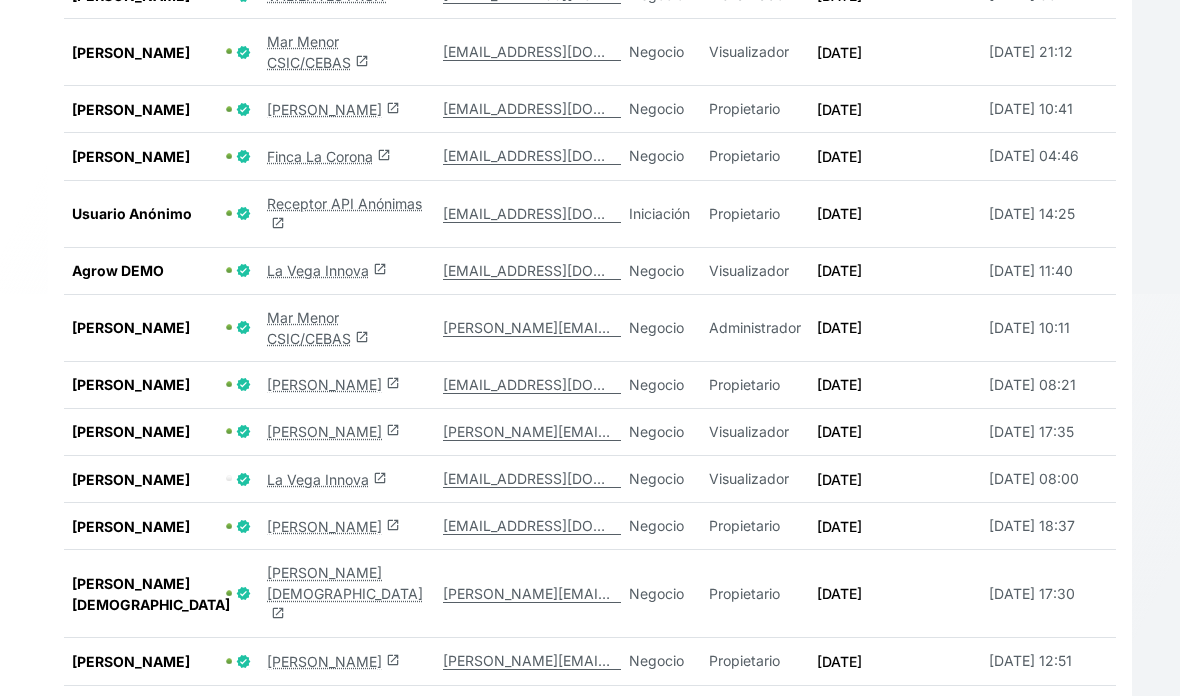 scroll, scrollTop: 1098, scrollLeft: 0, axis: vertical 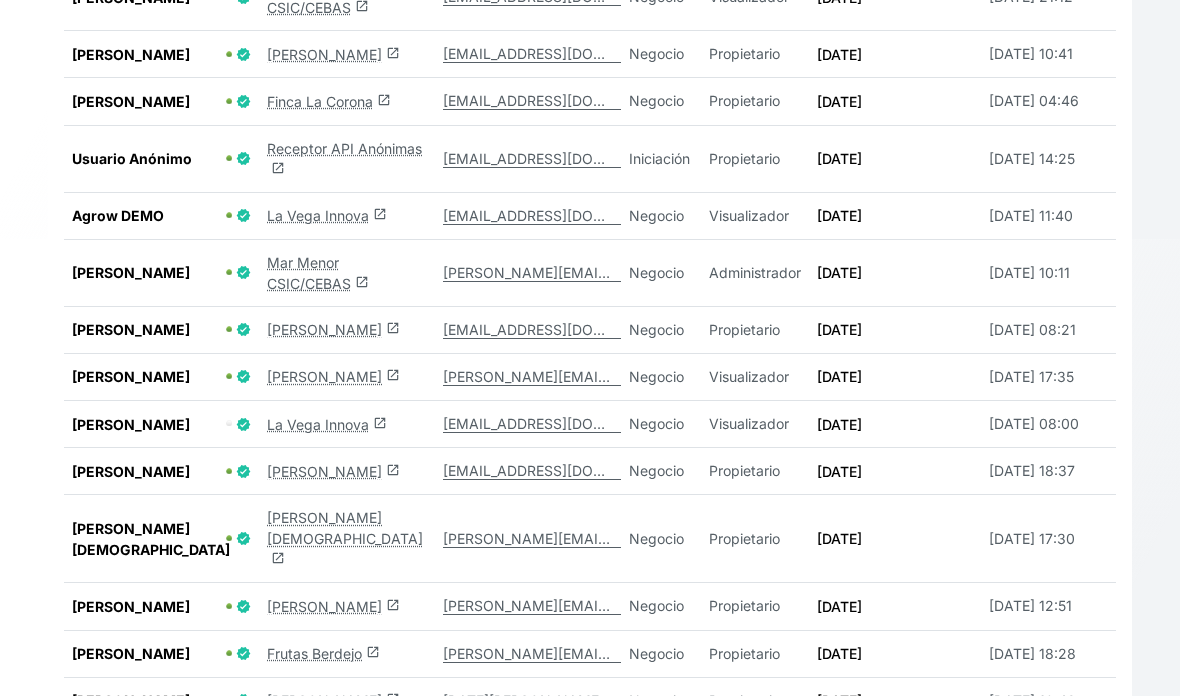 click on "antoniogayan@hotmail.es" 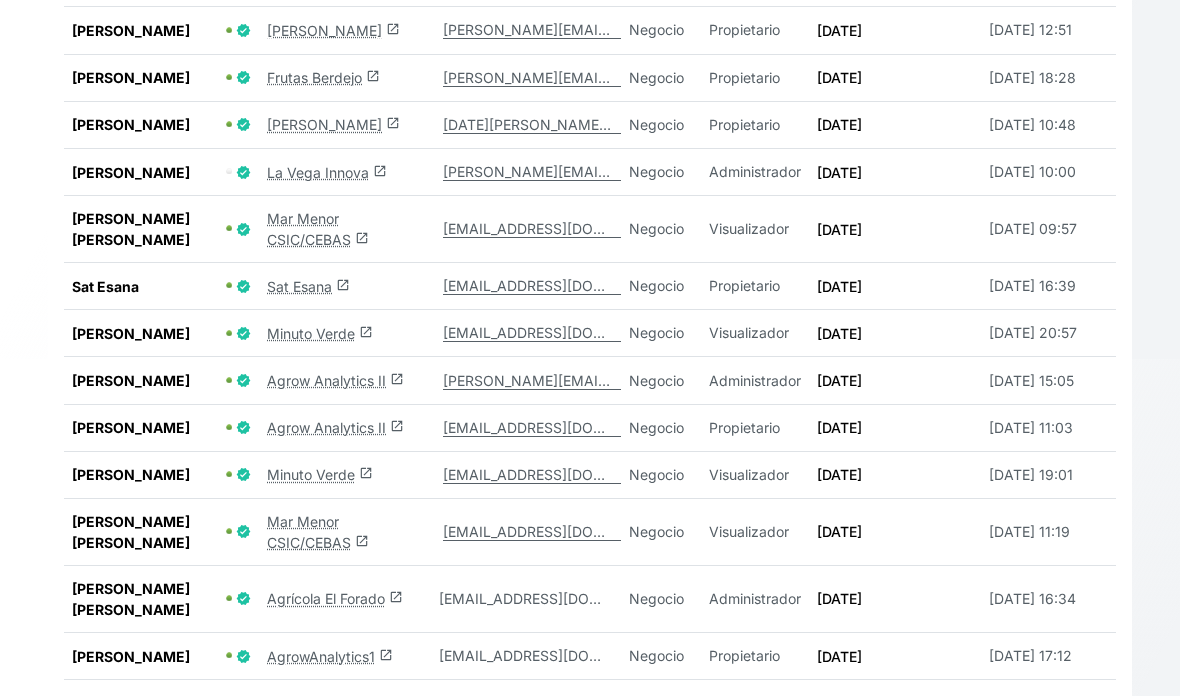 scroll, scrollTop: 1729, scrollLeft: 0, axis: vertical 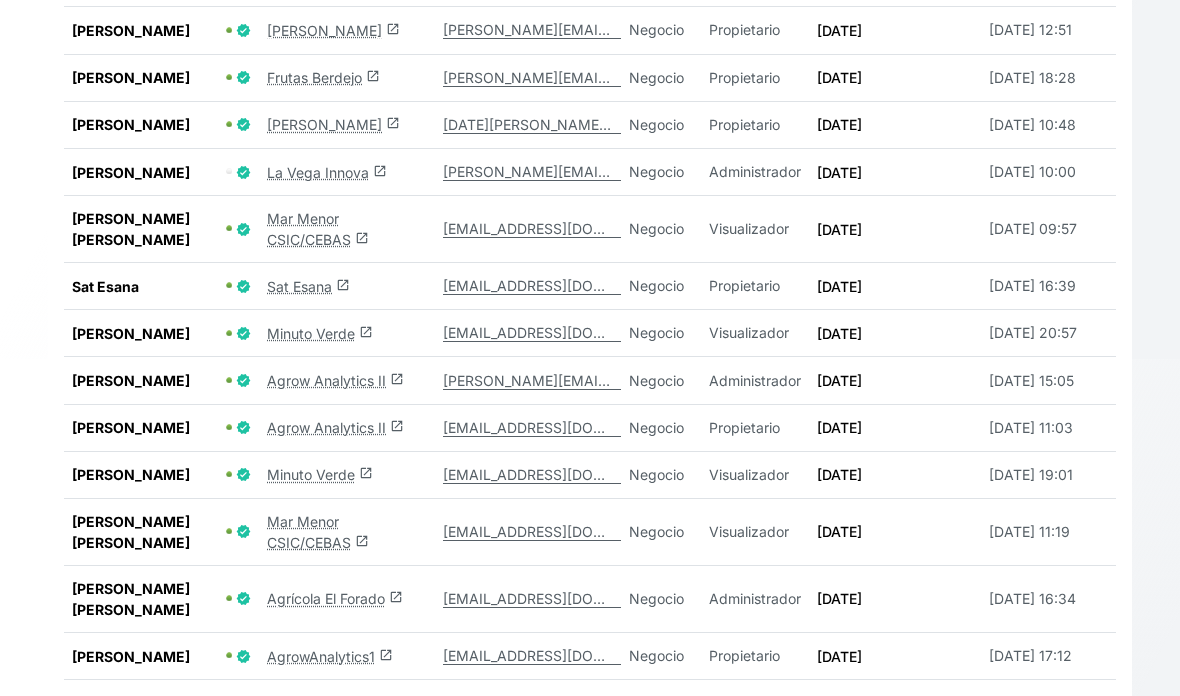 click on "Agrícola El Forado  launch" 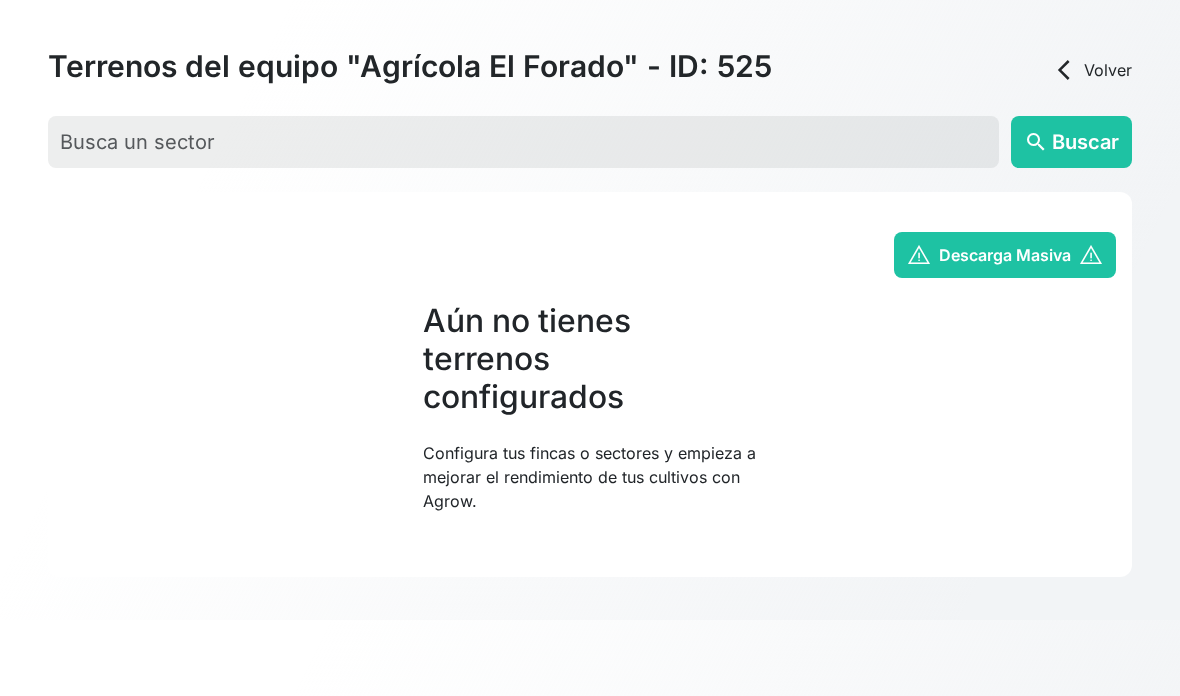 scroll, scrollTop: 76, scrollLeft: 0, axis: vertical 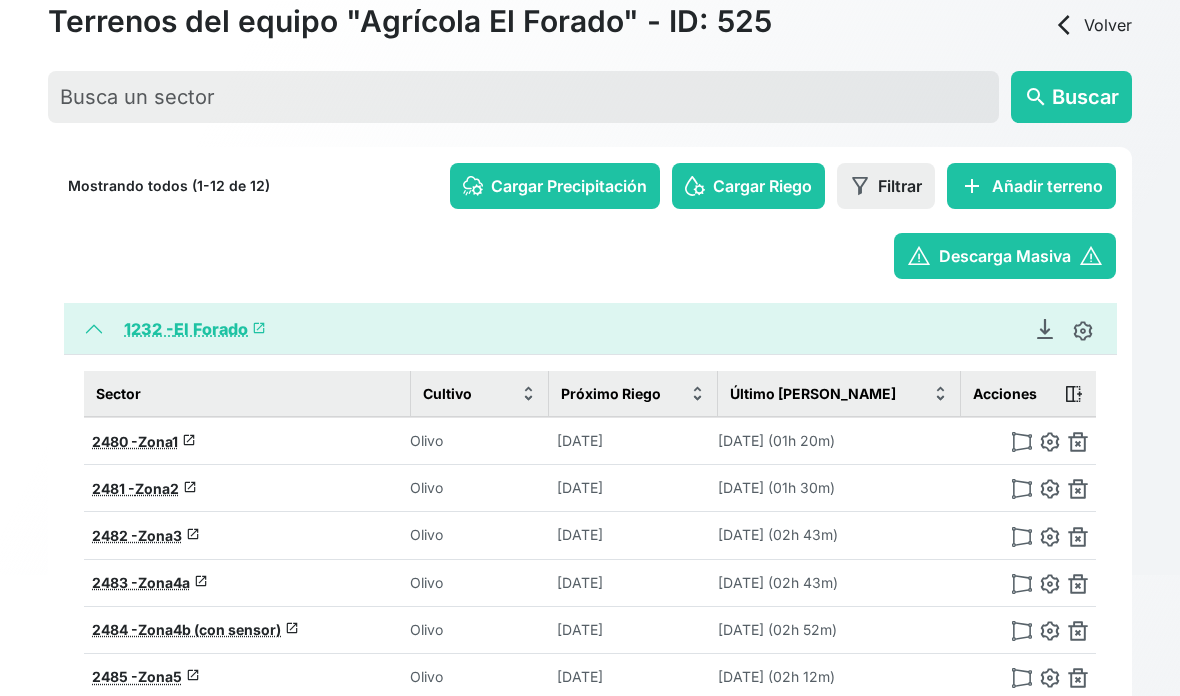 click on "1232 -   El Forado   launch" at bounding box center [195, 330] 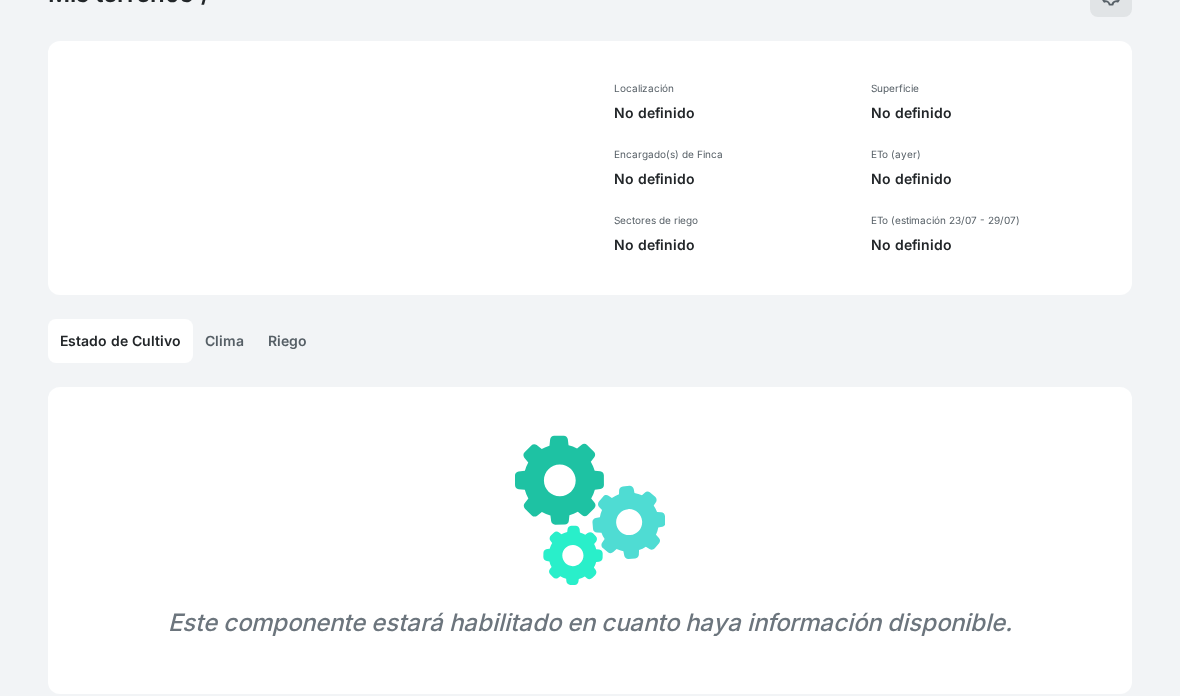 select on "1232" 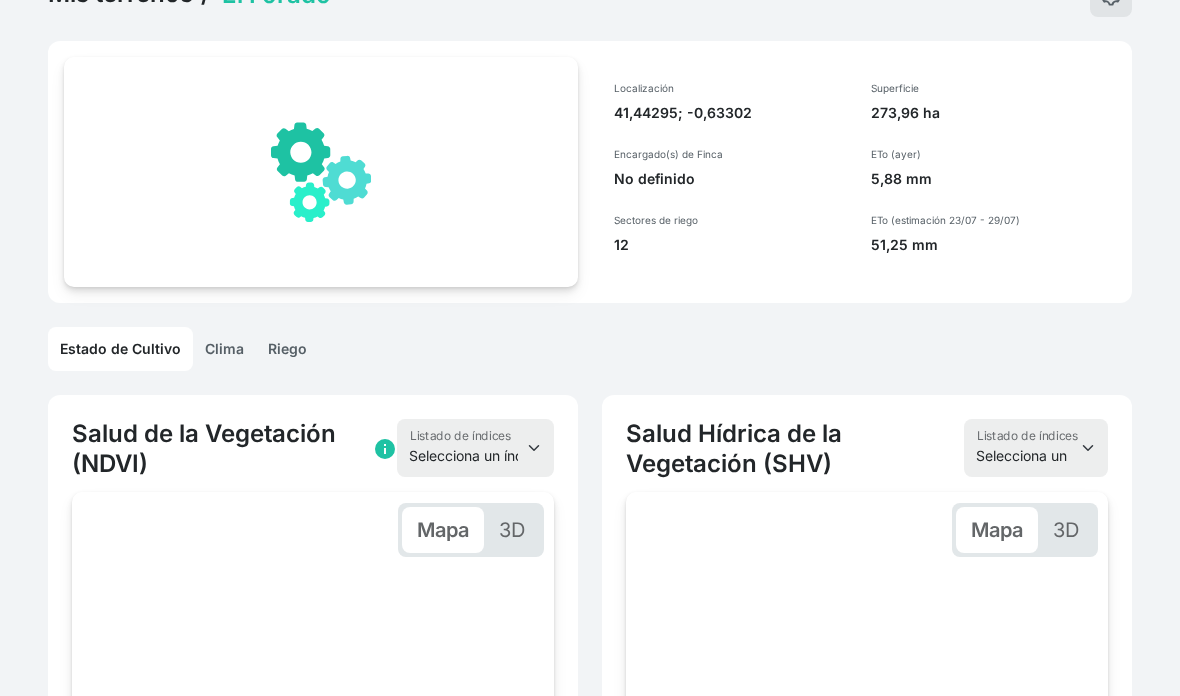 scroll, scrollTop: 0, scrollLeft: 145, axis: horizontal 